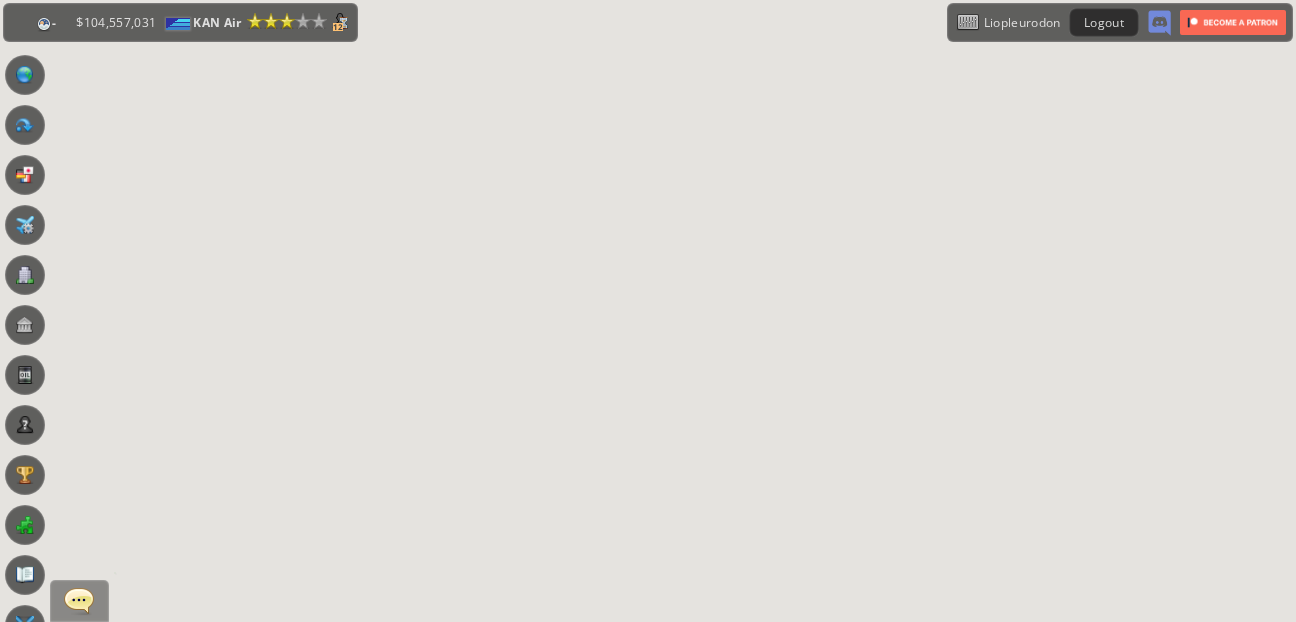 scroll, scrollTop: 0, scrollLeft: 0, axis: both 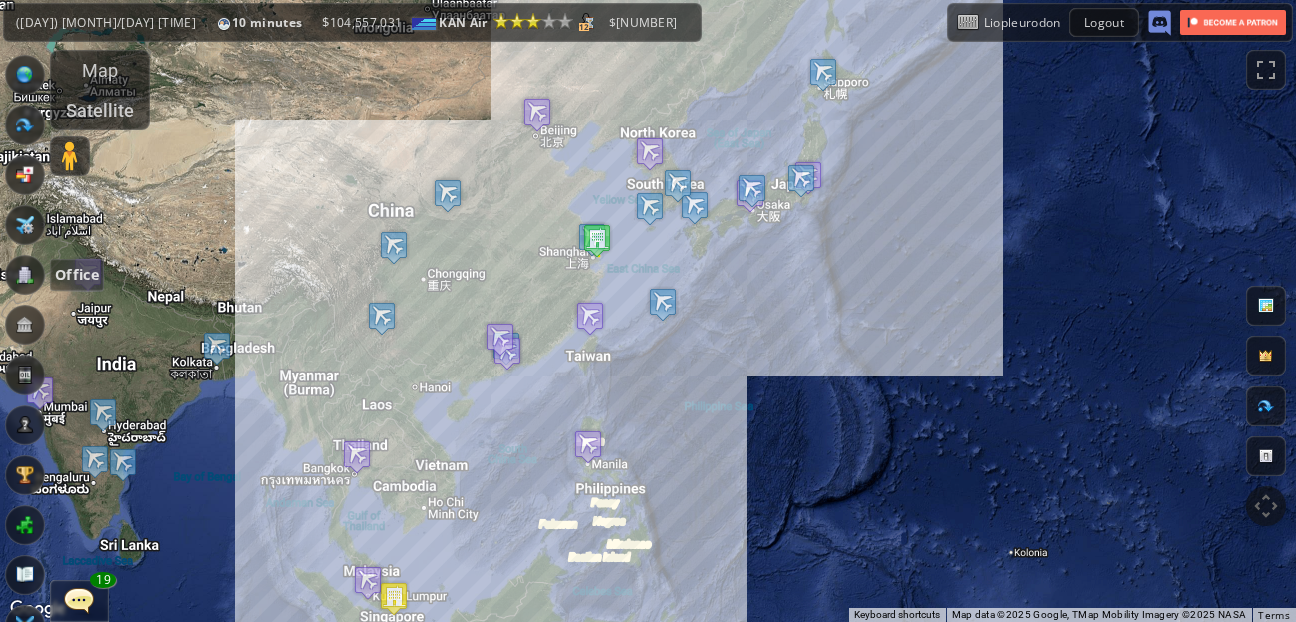 click at bounding box center (25, 275) 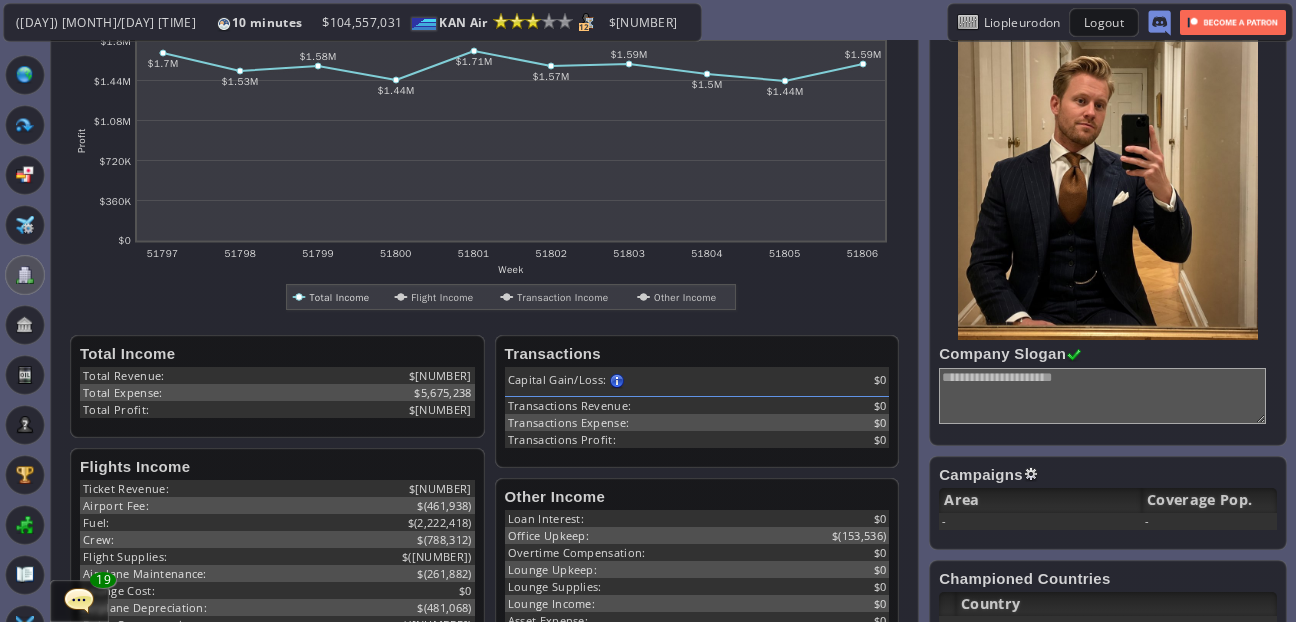 scroll, scrollTop: 344, scrollLeft: 0, axis: vertical 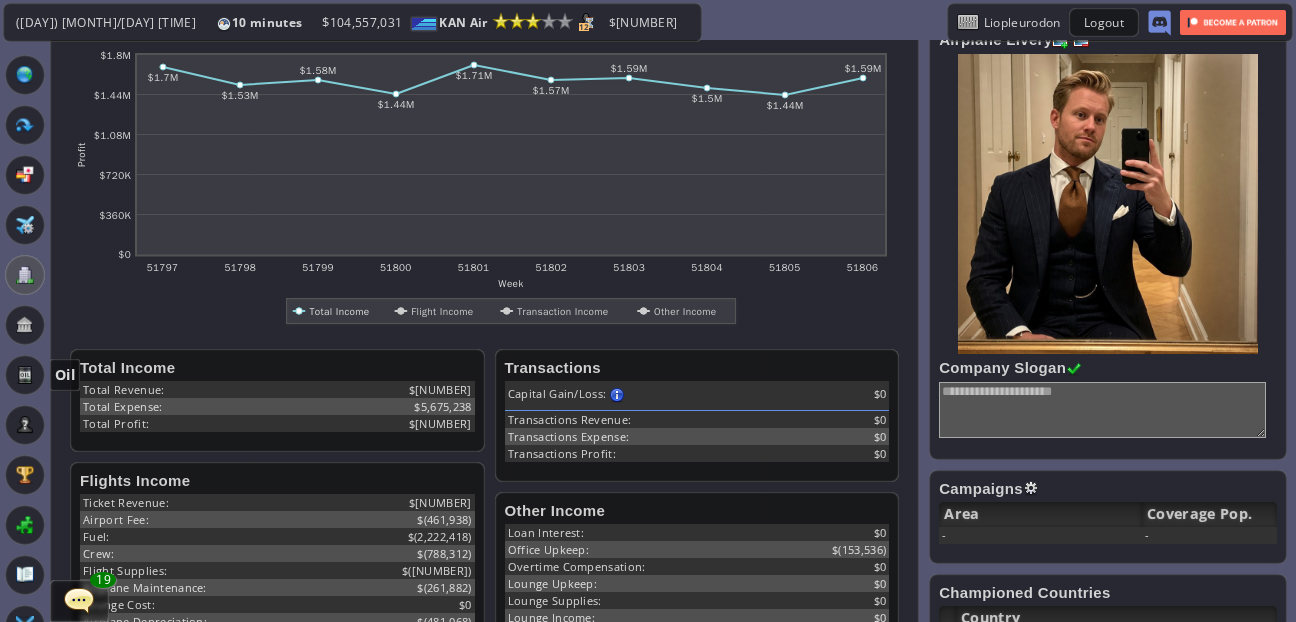 click at bounding box center [25, 375] 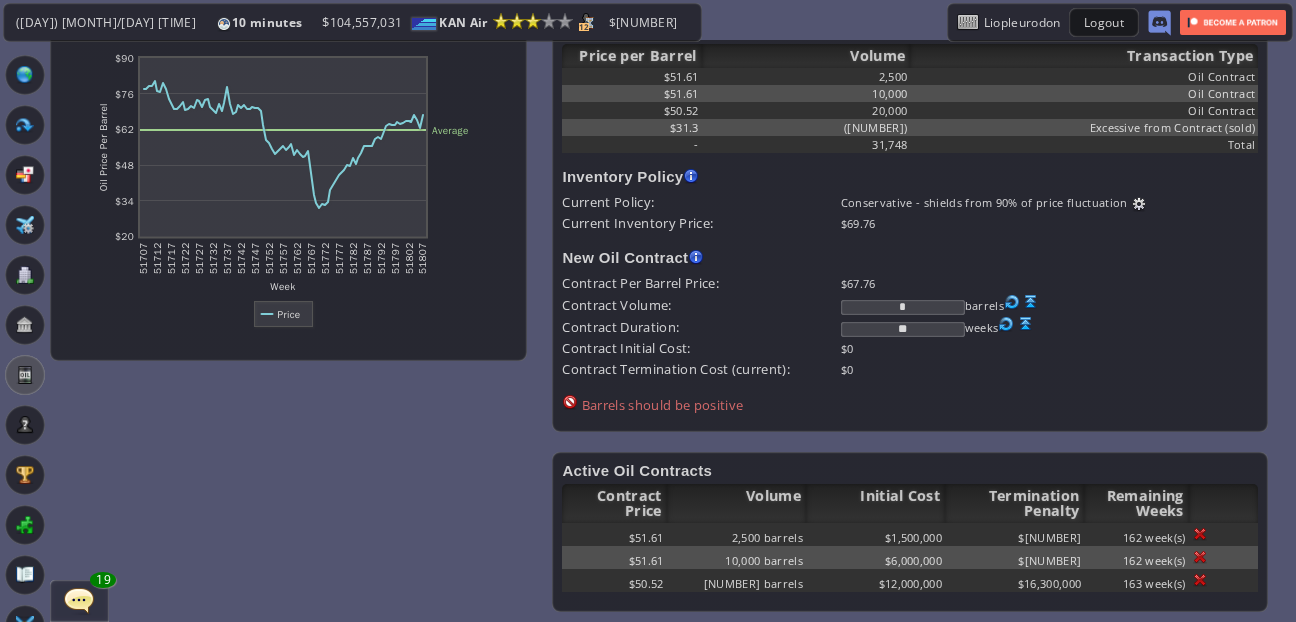 scroll, scrollTop: 36, scrollLeft: 0, axis: vertical 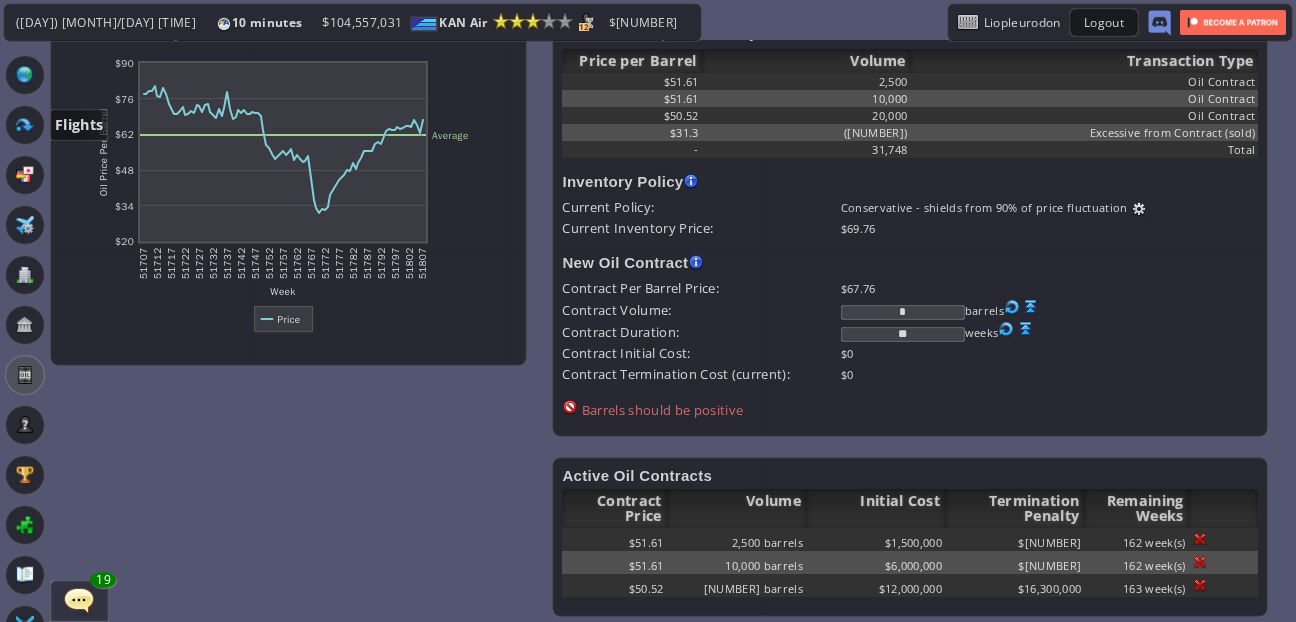 click at bounding box center [25, 125] 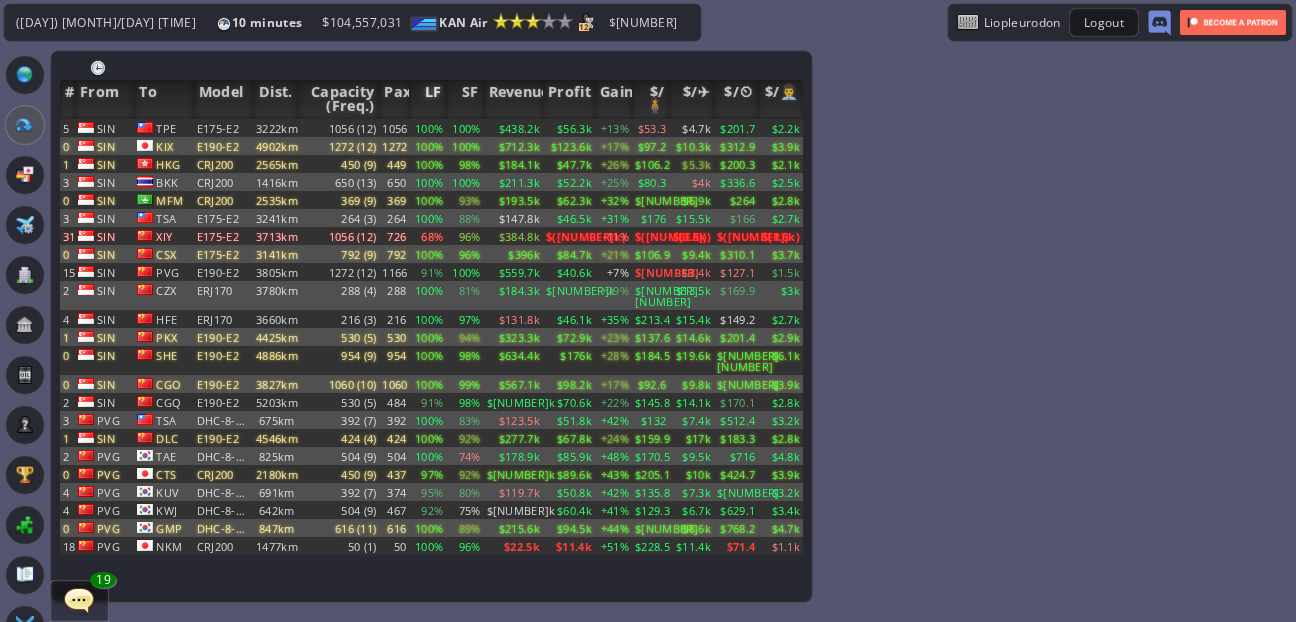 click on "LF" at bounding box center [427, 99] 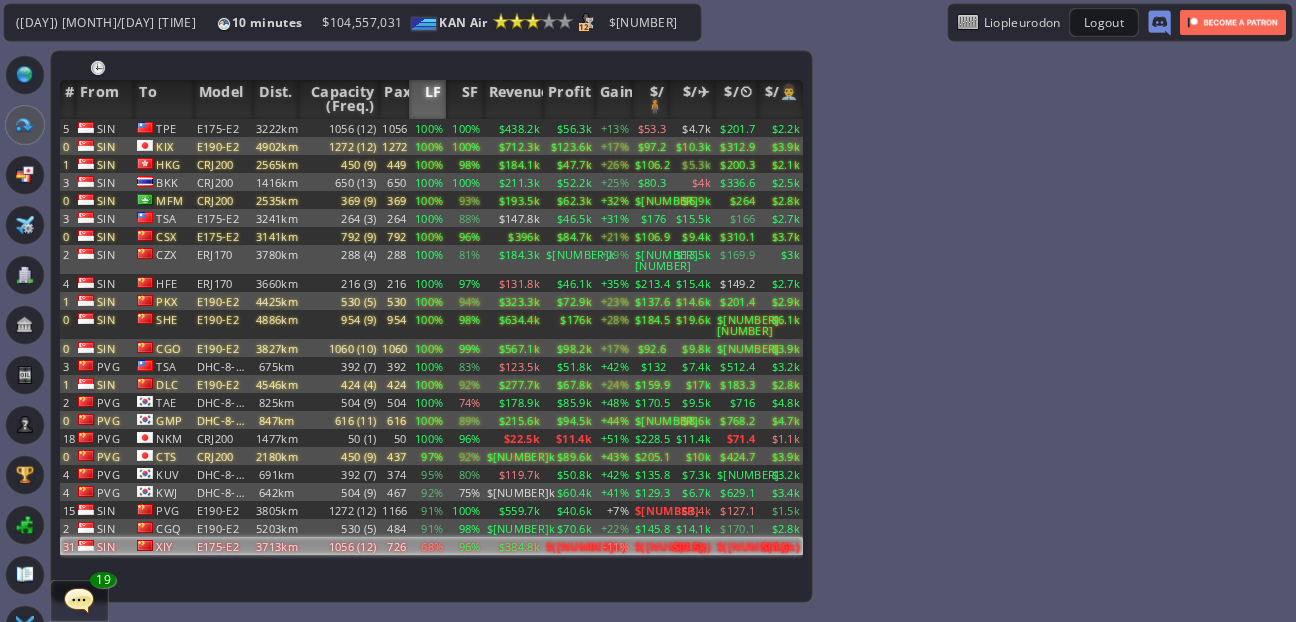 click on "68%" at bounding box center (427, 128) 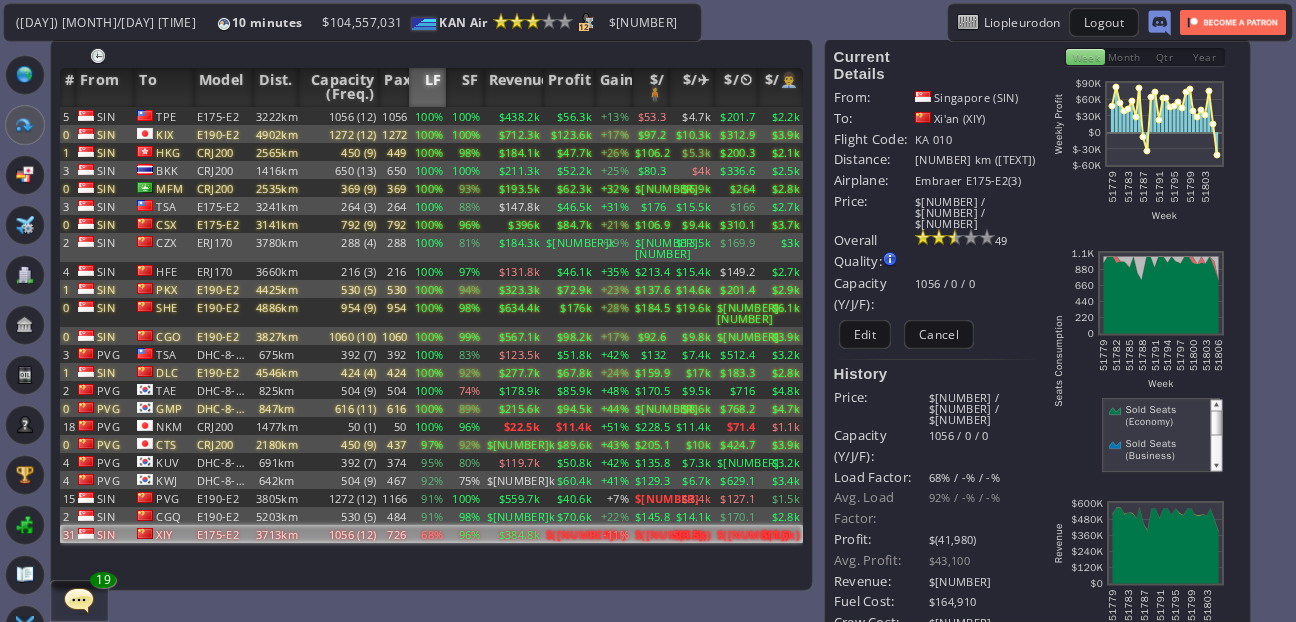 scroll, scrollTop: 0, scrollLeft: 0, axis: both 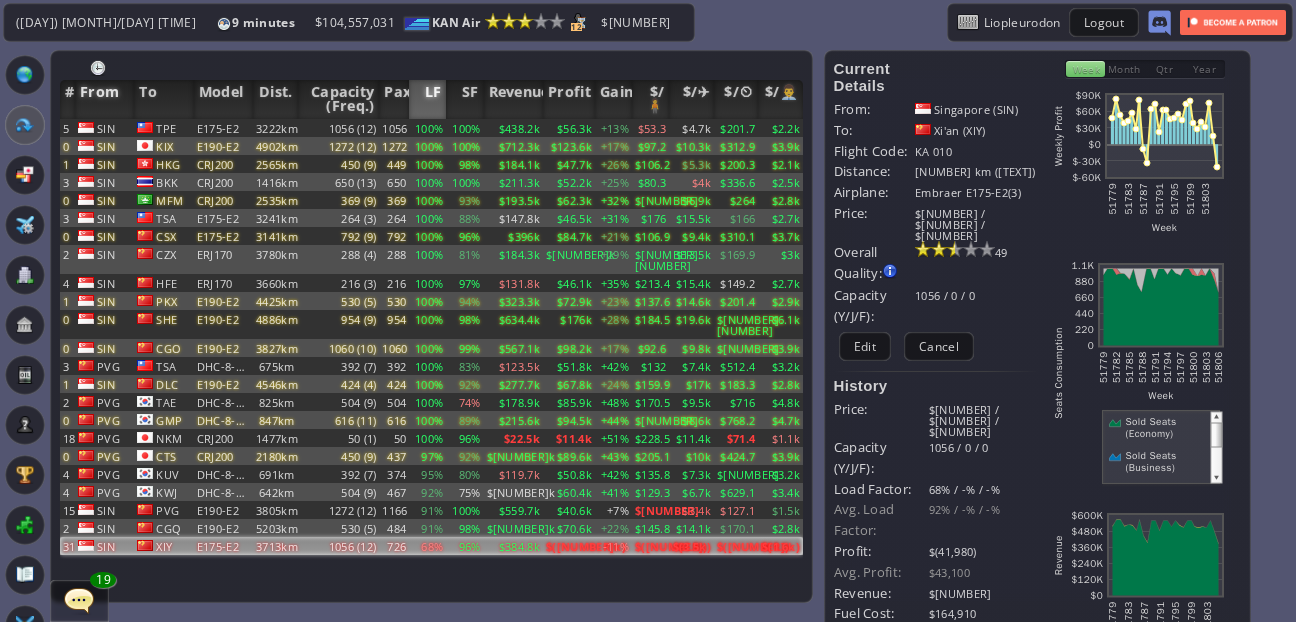 click on "From" at bounding box center [104, 99] 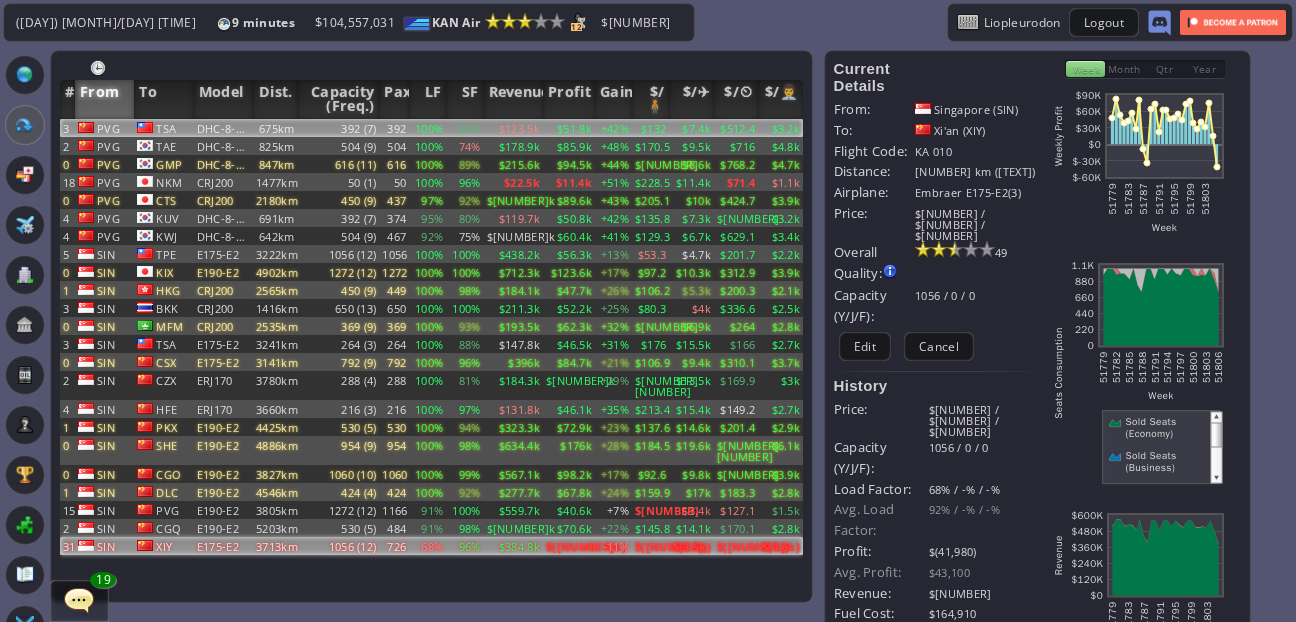 click on "$123.5k" at bounding box center (513, 128) 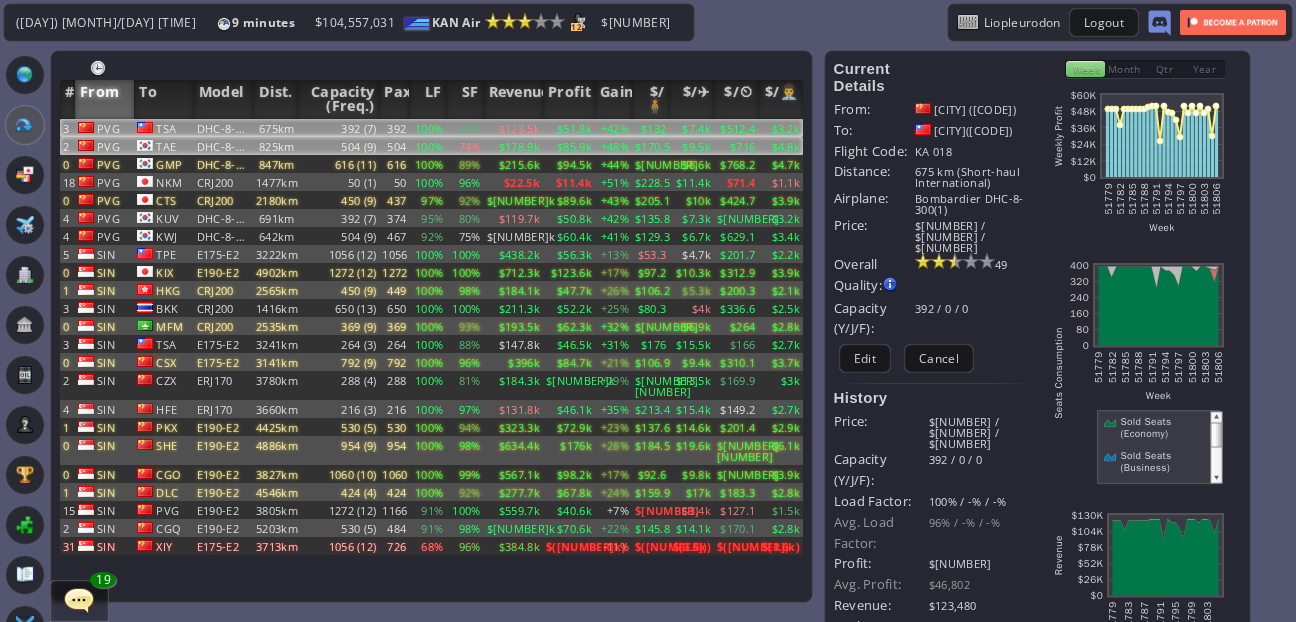 click on "$178.9k" at bounding box center [513, 128] 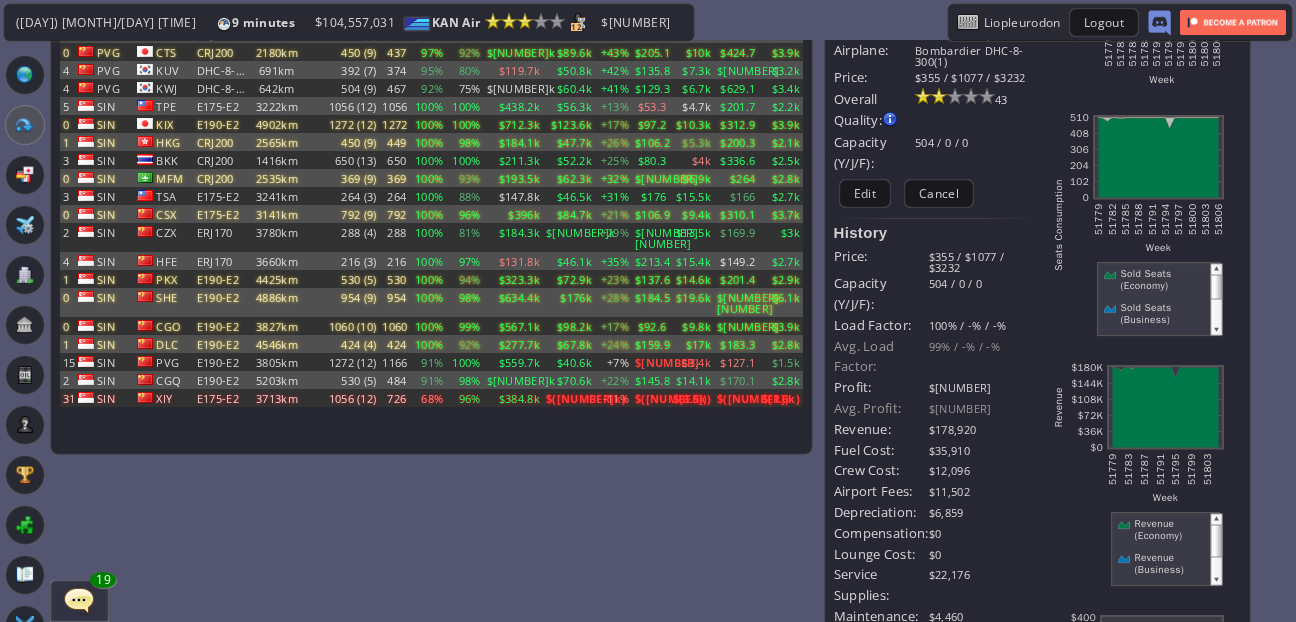 scroll, scrollTop: 0, scrollLeft: 0, axis: both 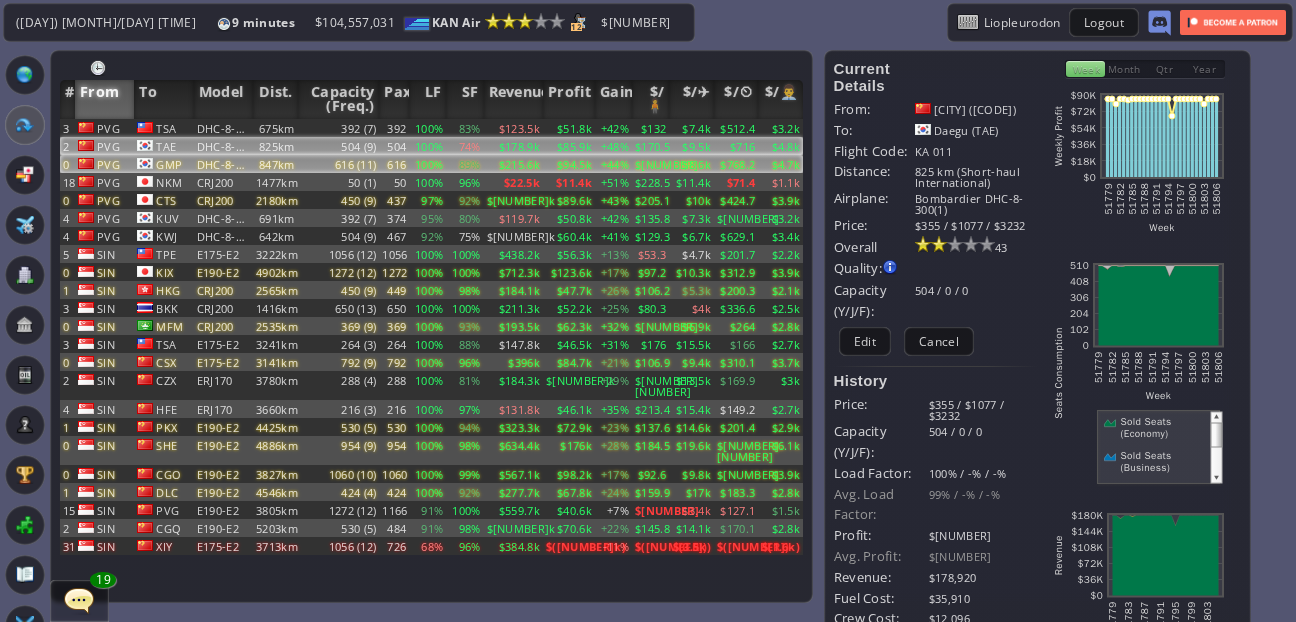 click on "$215.6k" at bounding box center [513, 128] 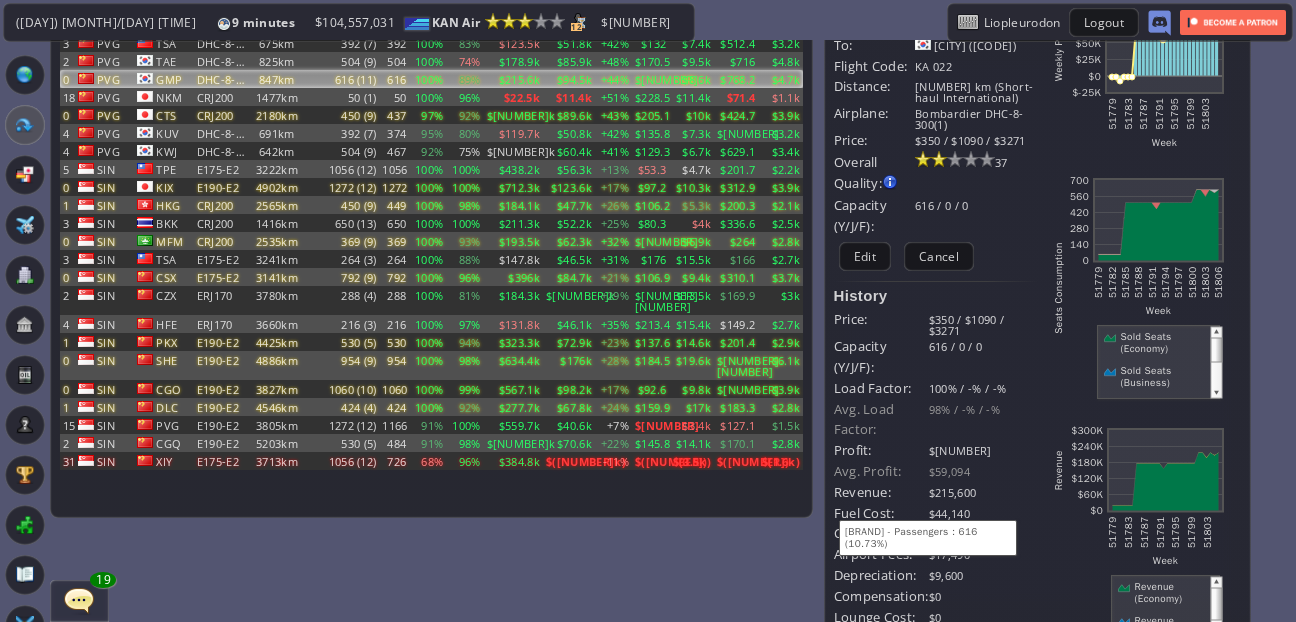 scroll, scrollTop: 0, scrollLeft: 0, axis: both 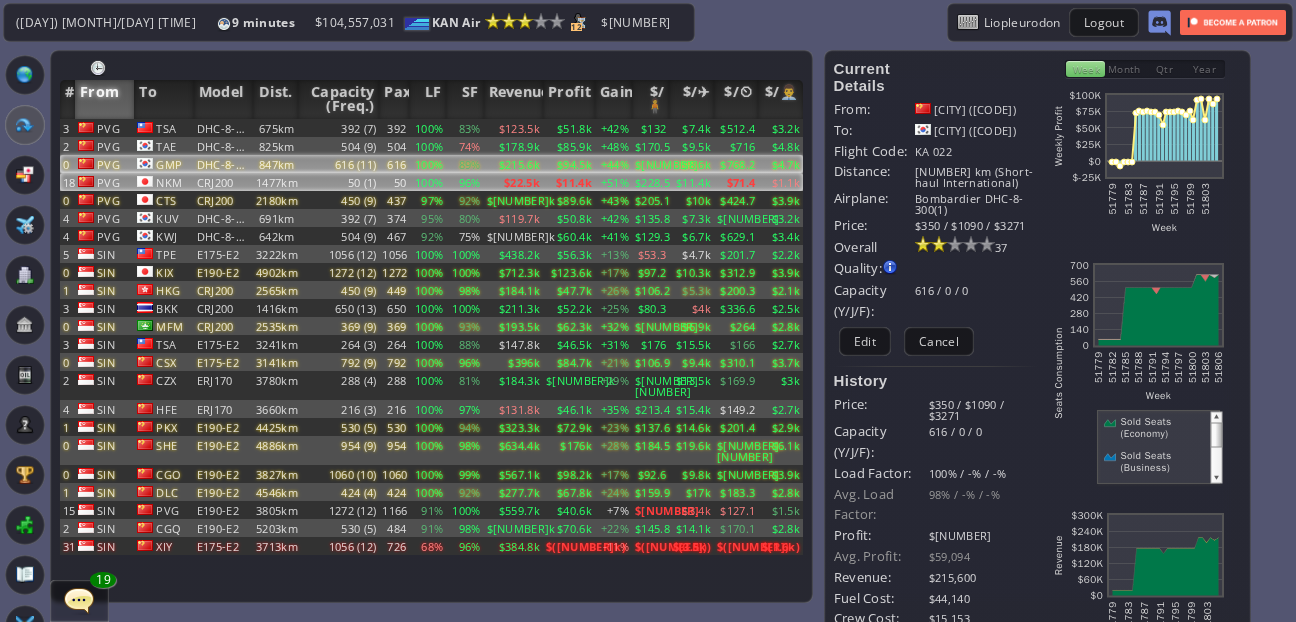 click on "$228.5" at bounding box center (650, 128) 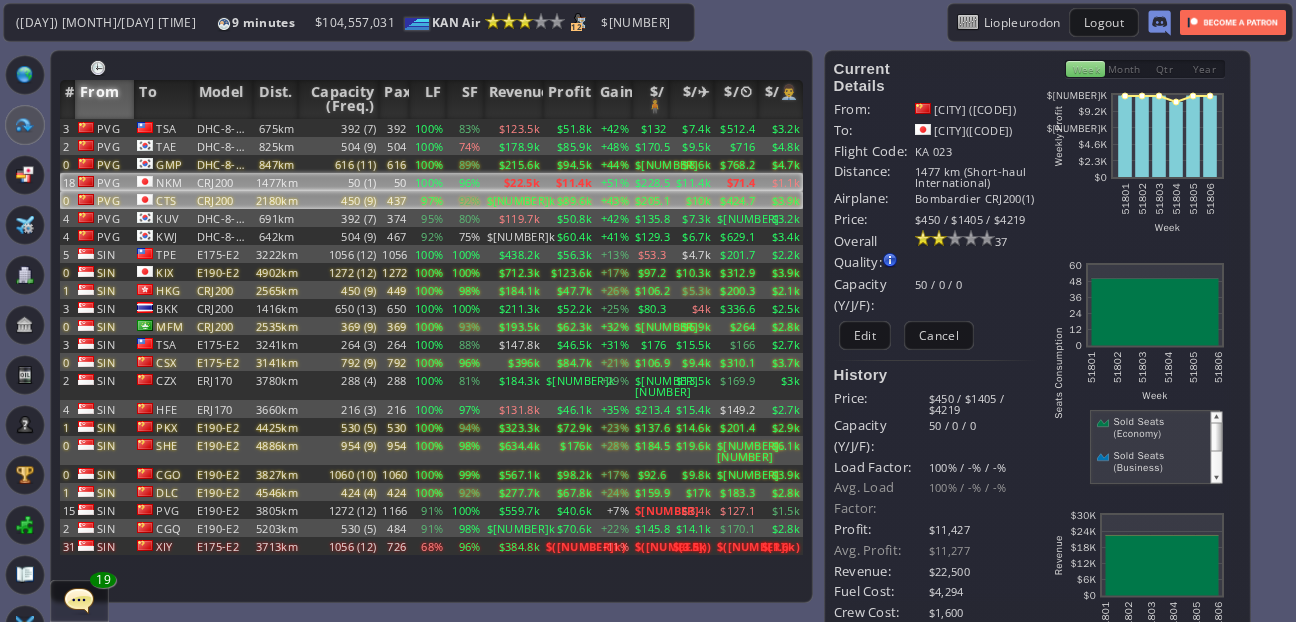 click on "$10k" at bounding box center [691, 128] 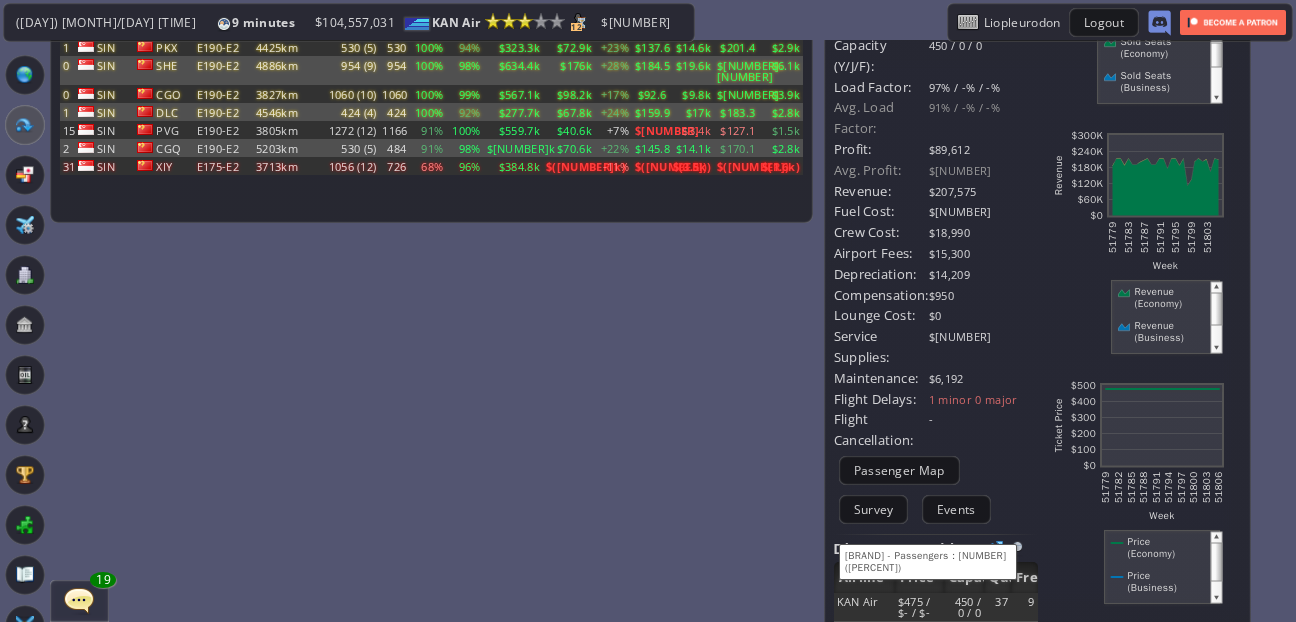 scroll, scrollTop: 0, scrollLeft: 0, axis: both 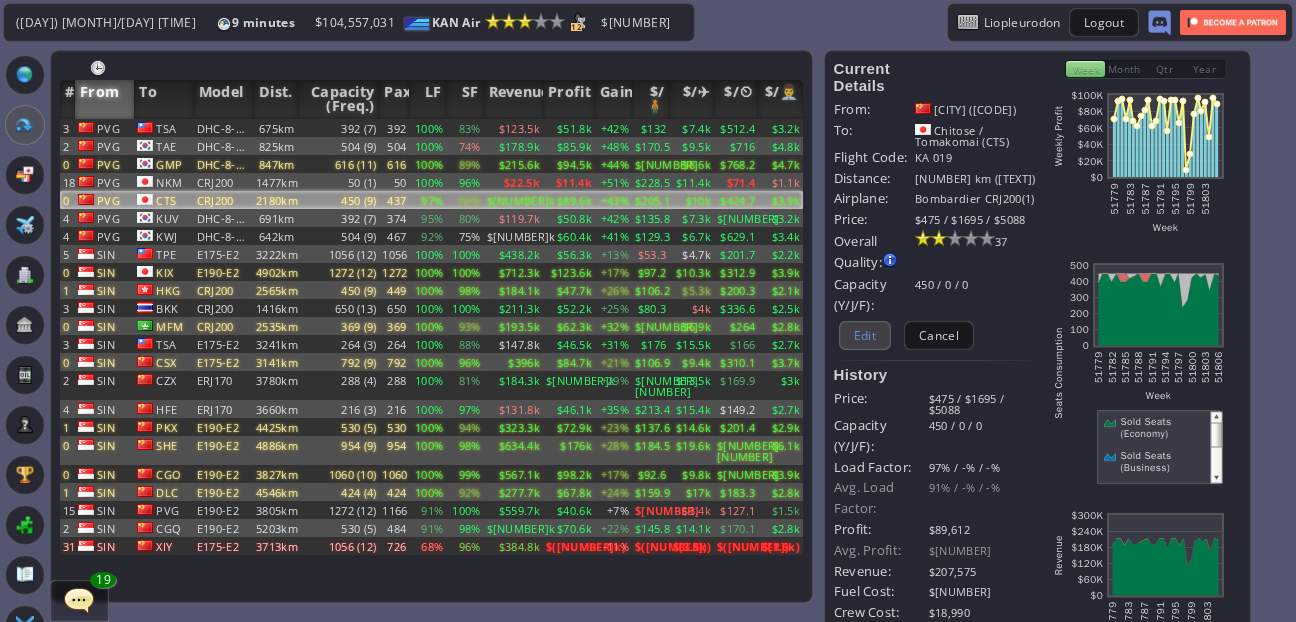 click on "Edit" at bounding box center [865, 335] 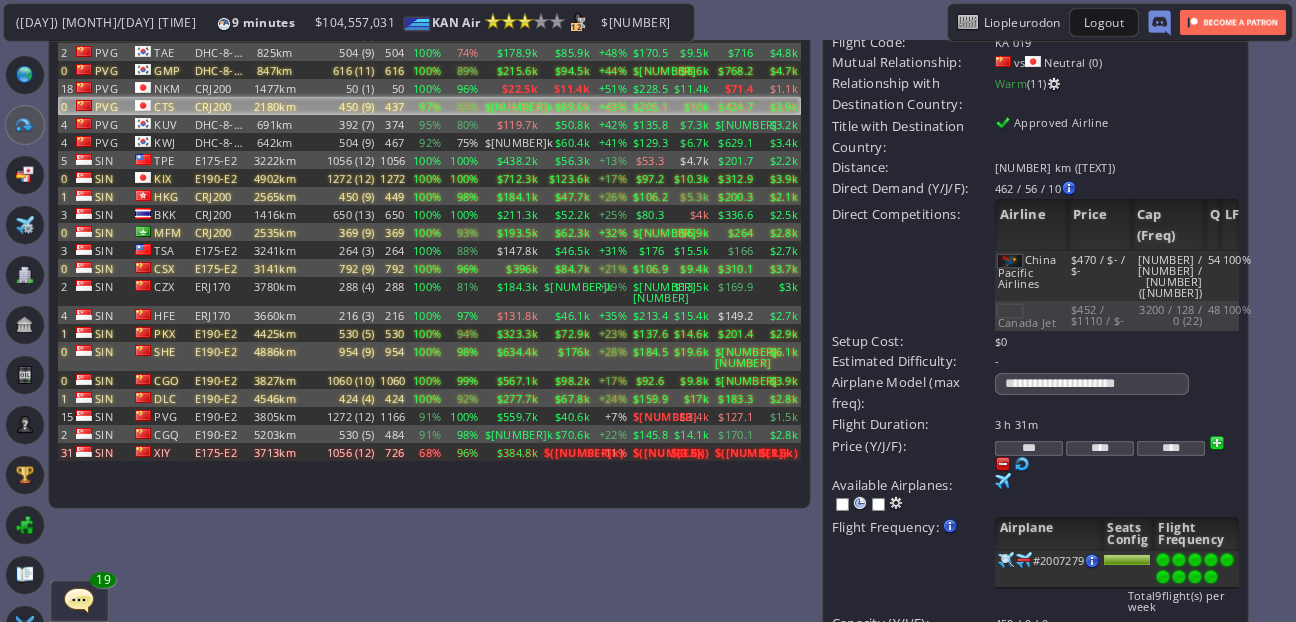 scroll, scrollTop: 103, scrollLeft: 2, axis: both 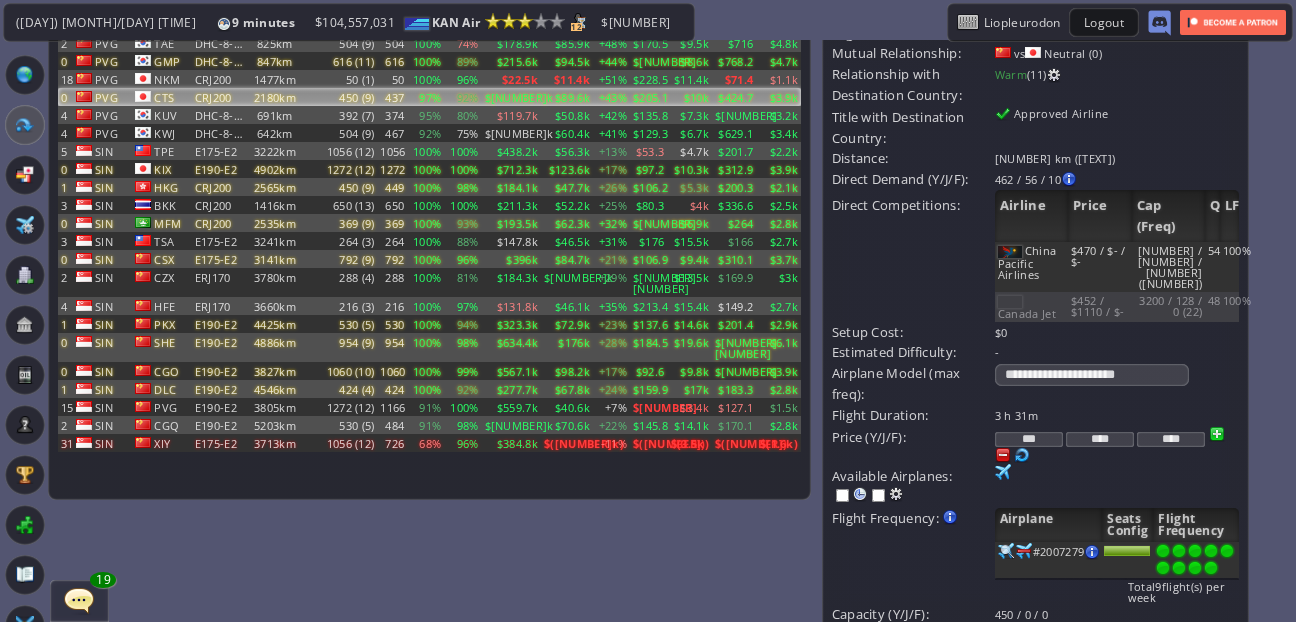 click on "***" at bounding box center (1029, 439) 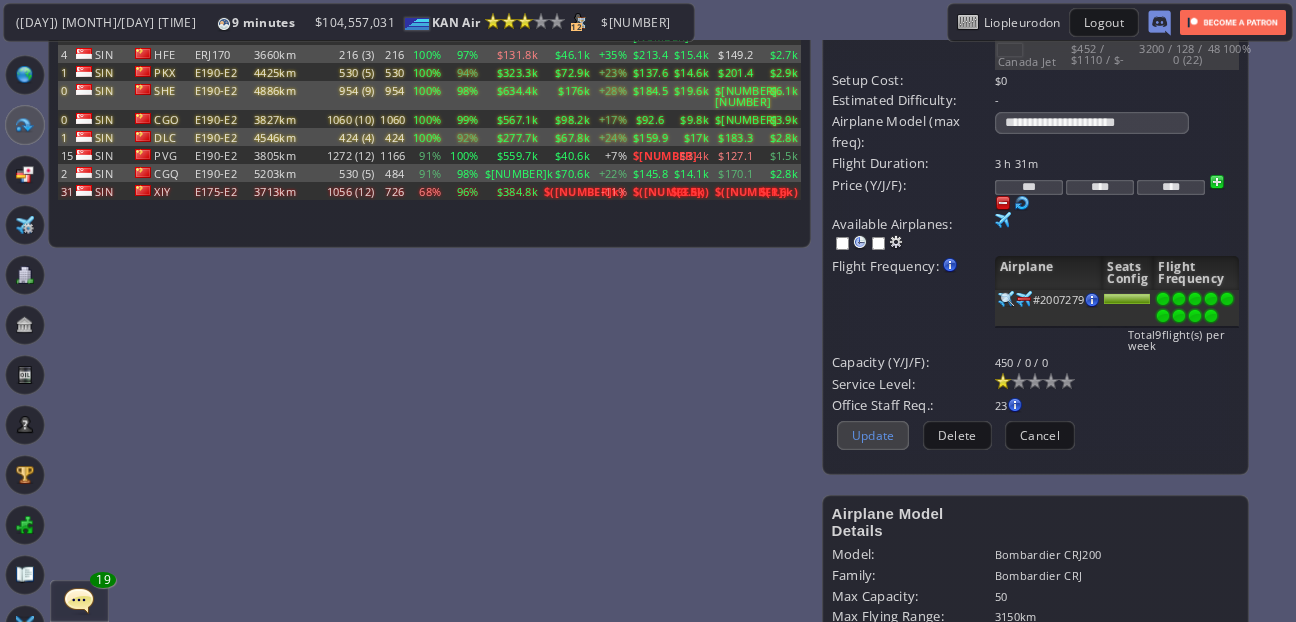 scroll, scrollTop: 356, scrollLeft: 2, axis: both 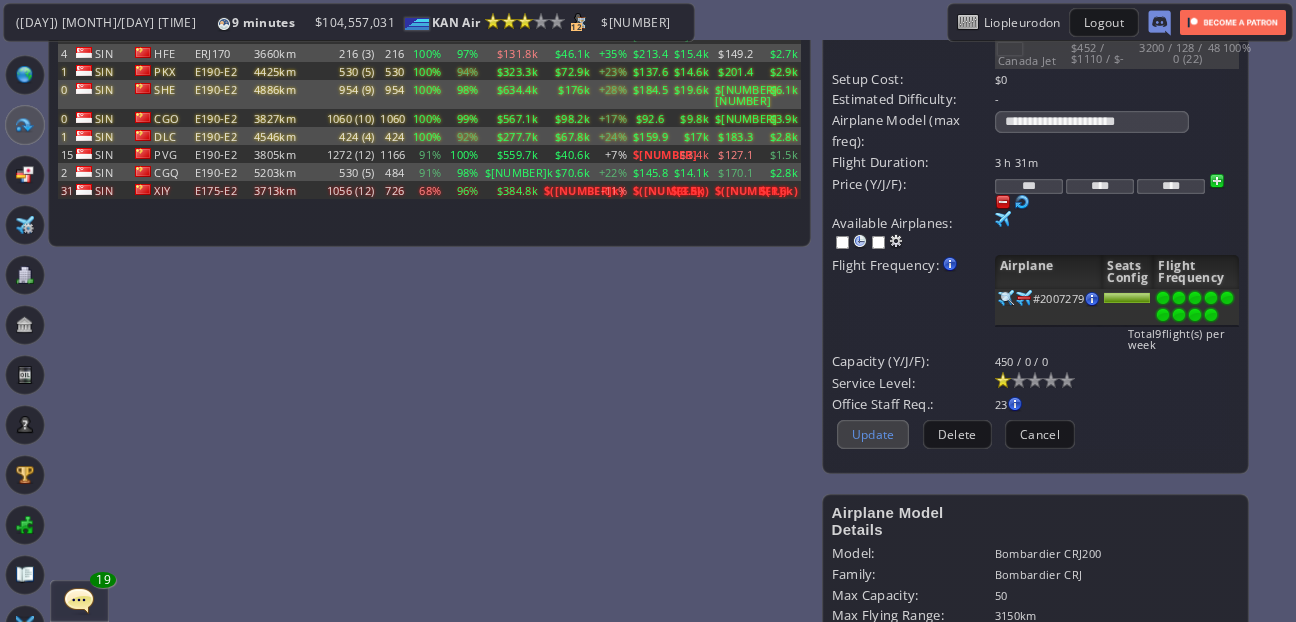 click on "Update" at bounding box center (873, 434) 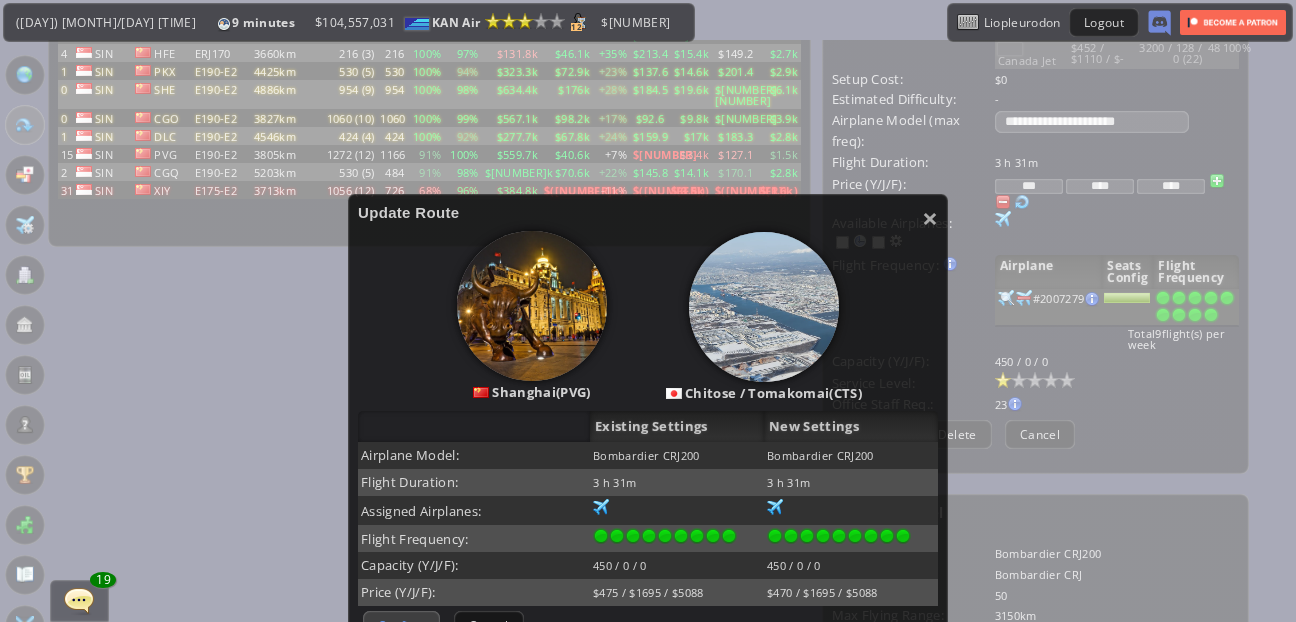 click on "Confirm" at bounding box center (401, 625) 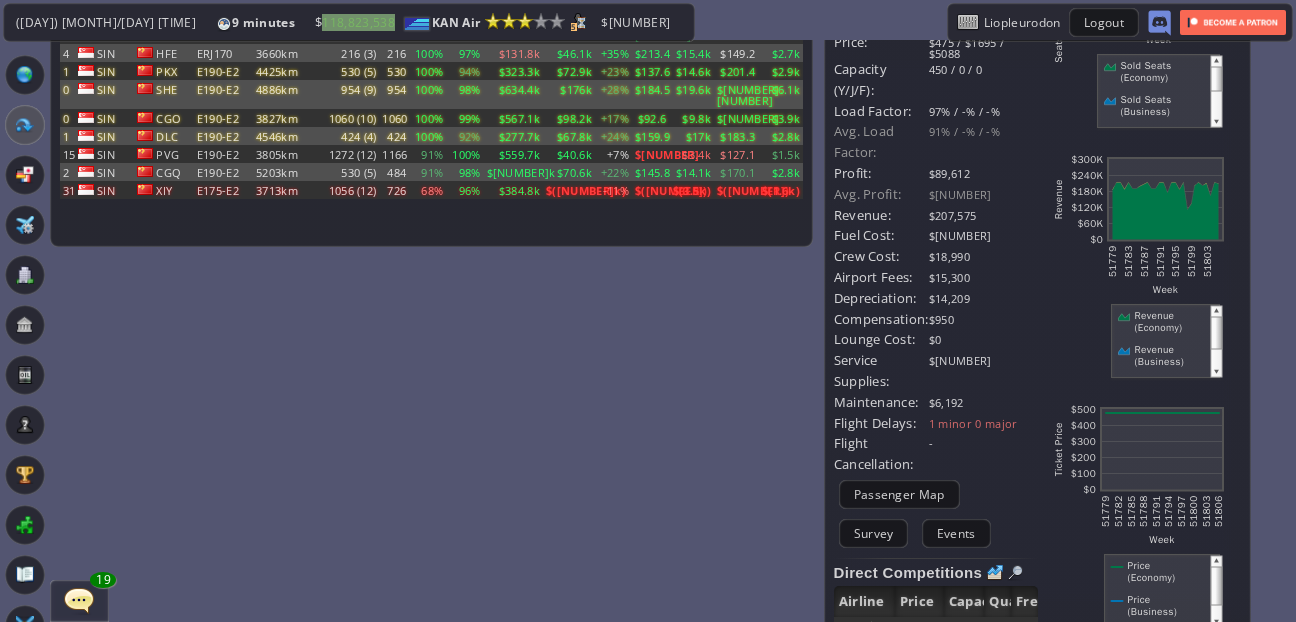 scroll, scrollTop: 0, scrollLeft: 0, axis: both 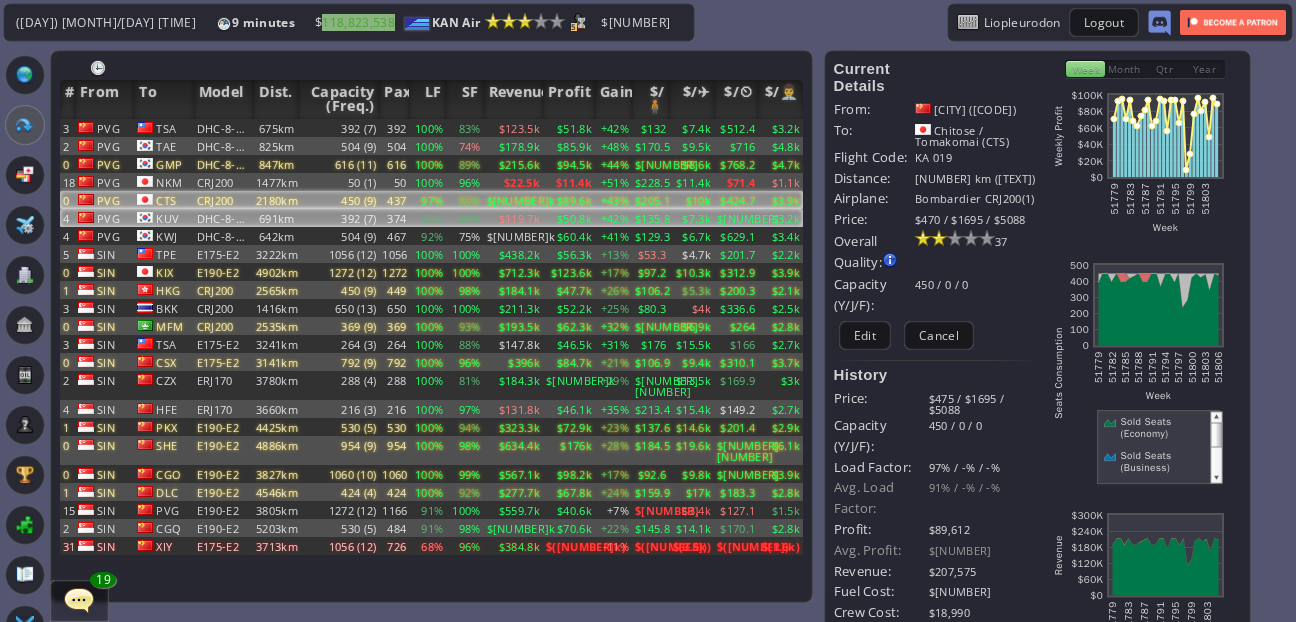 click on "$119.7k" at bounding box center [513, 128] 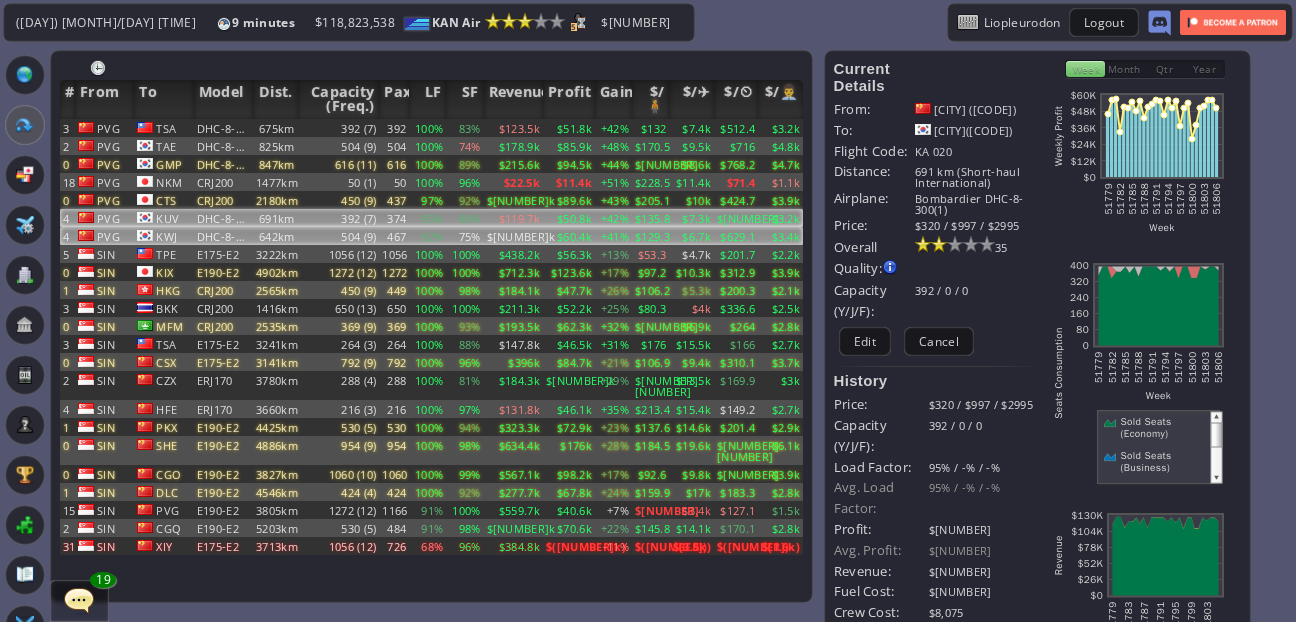 click on "$[PRICE]k" at bounding box center [513, 128] 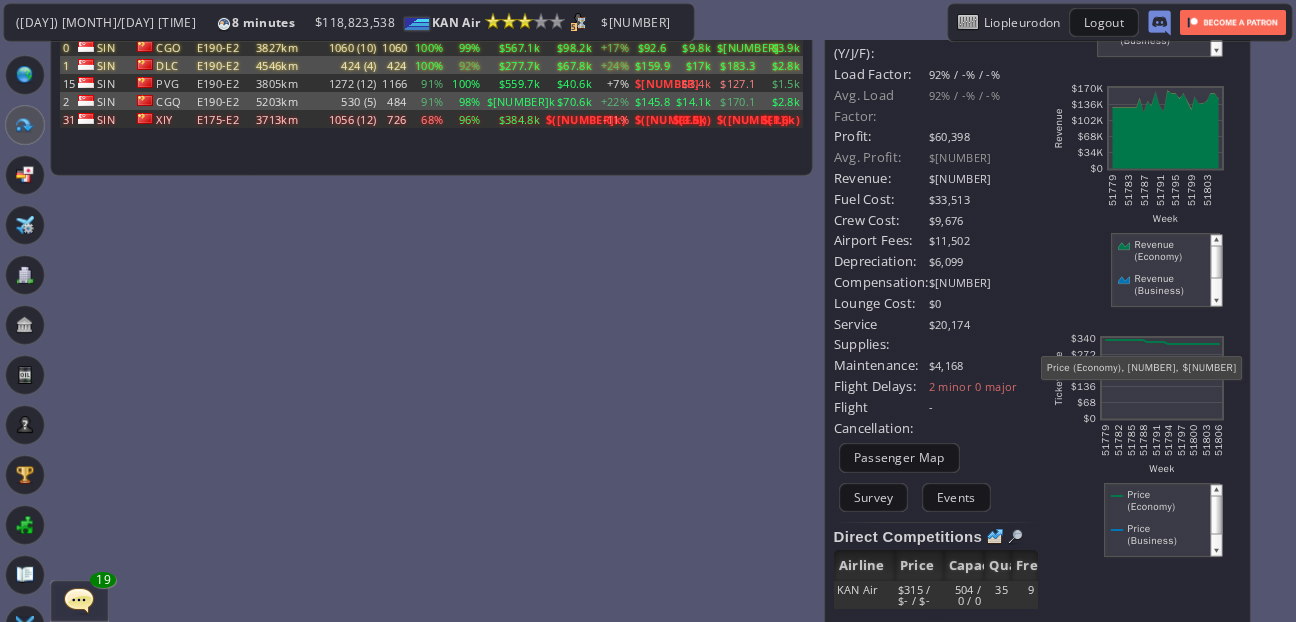 scroll, scrollTop: 0, scrollLeft: 0, axis: both 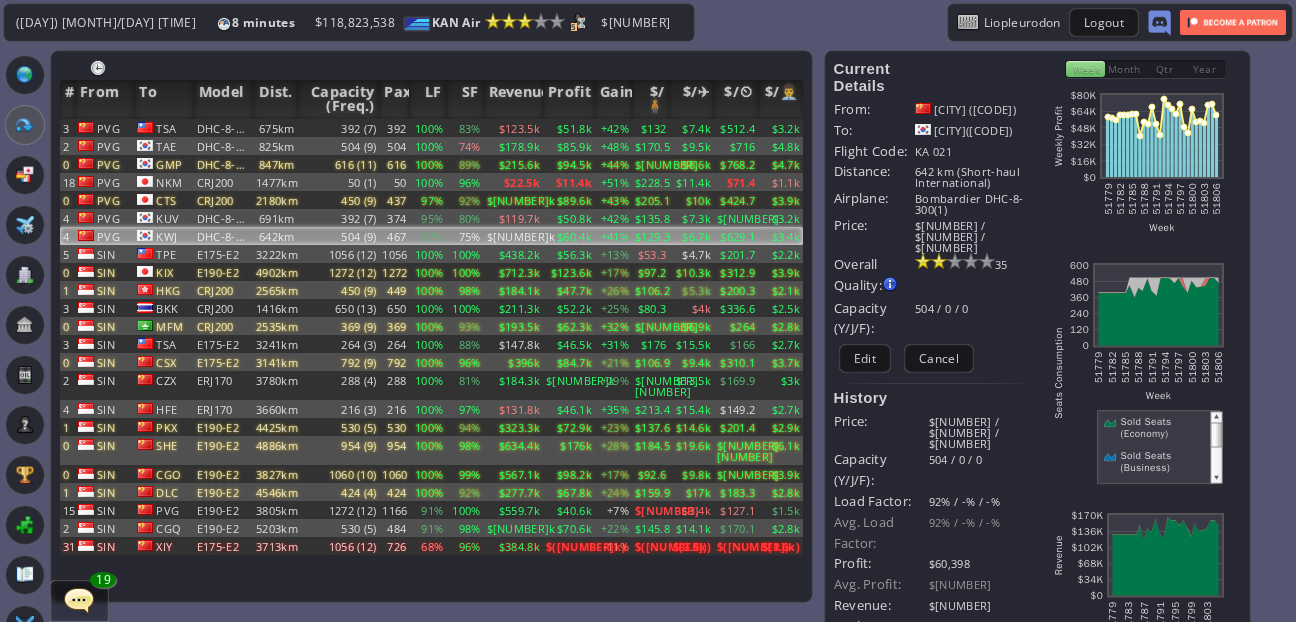 click on "Month" at bounding box center (1125, 69) 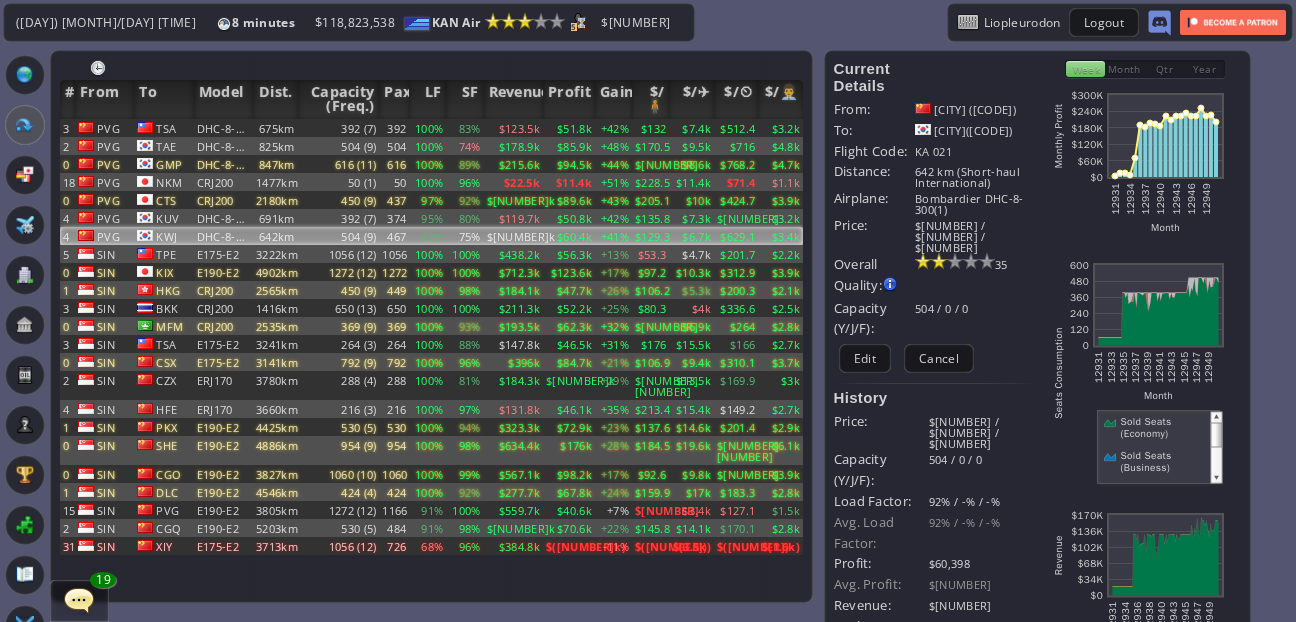 click on "Qtr" at bounding box center (1165, 69) 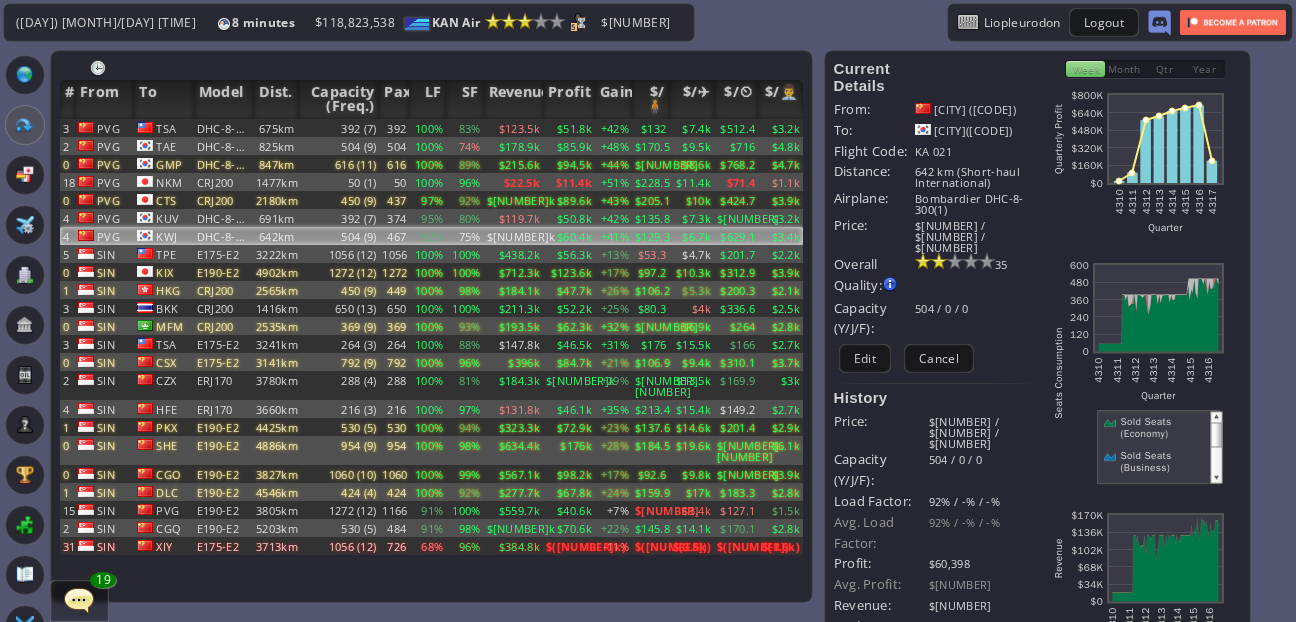 click on "Month" at bounding box center (1125, 69) 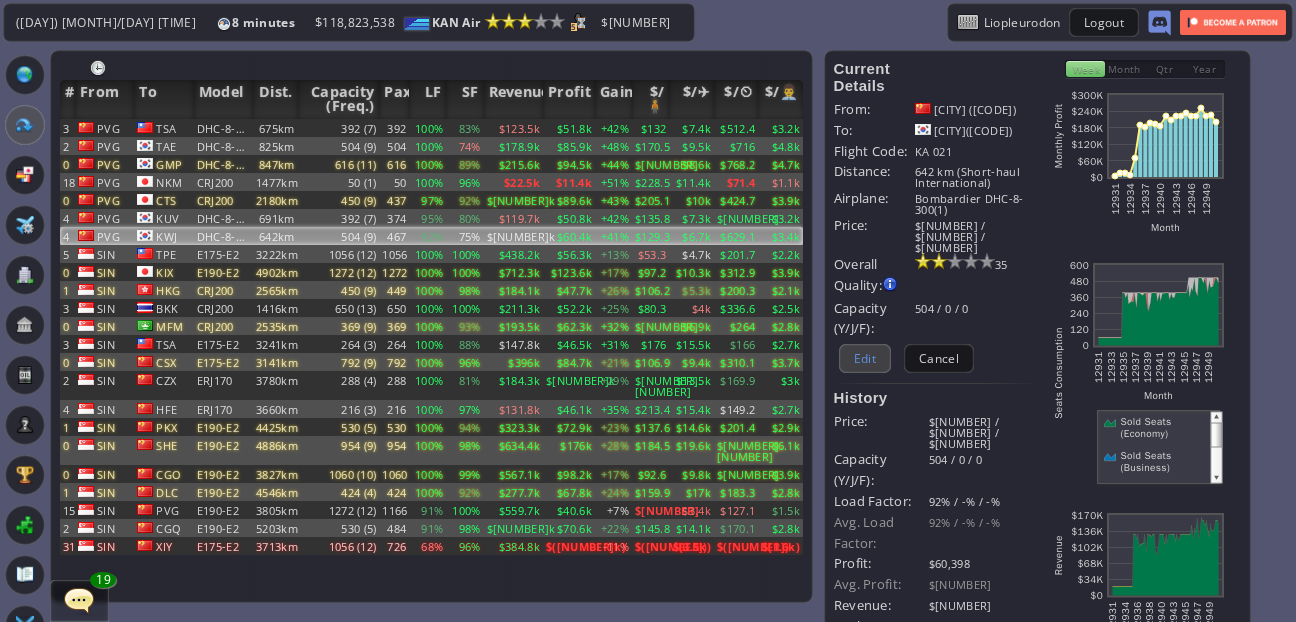 click on "Edit" at bounding box center (865, 358) 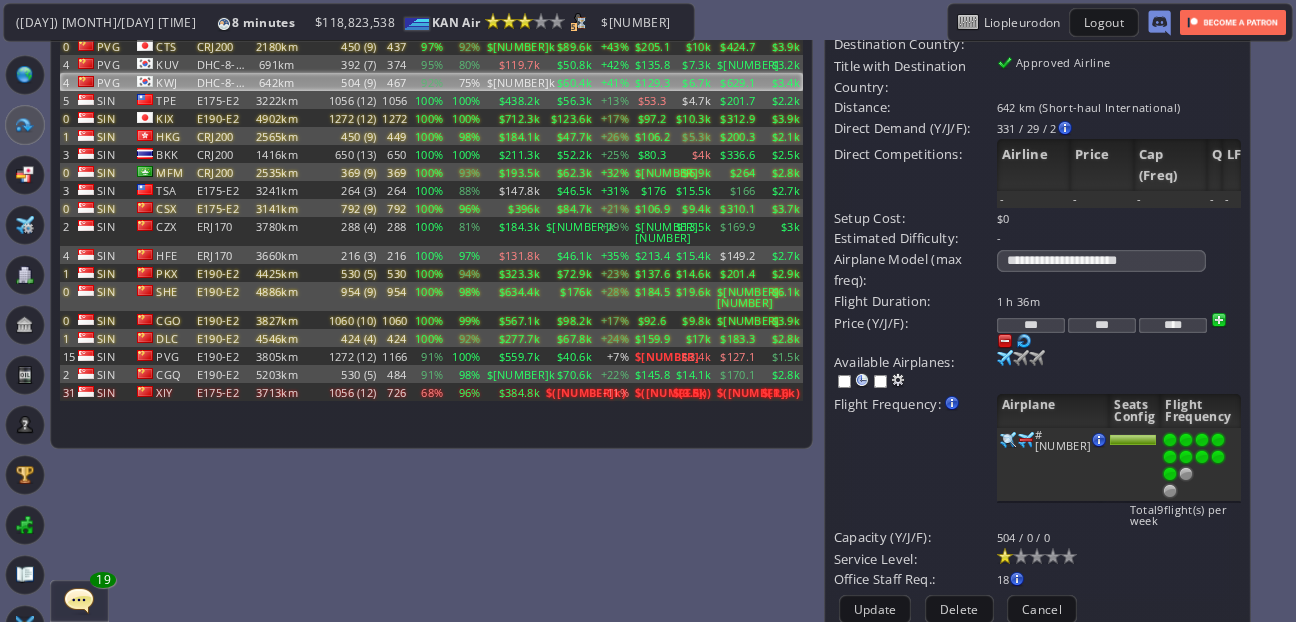 scroll, scrollTop: 205, scrollLeft: 0, axis: vertical 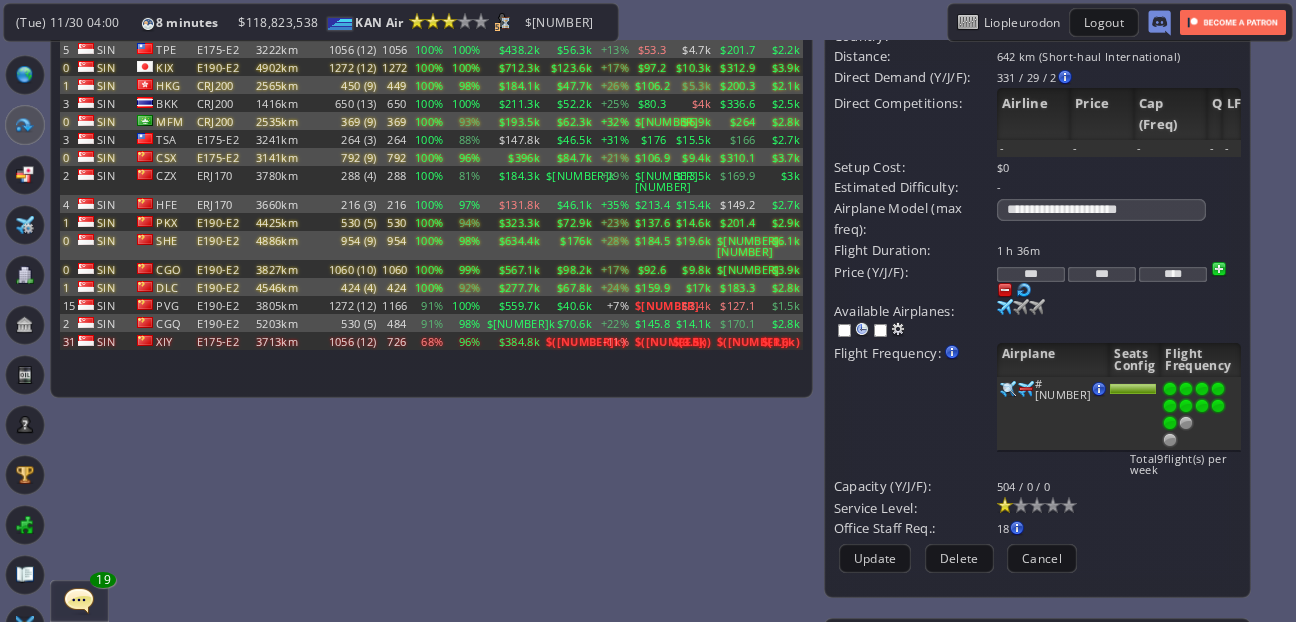 click on "***" at bounding box center [1031, 274] 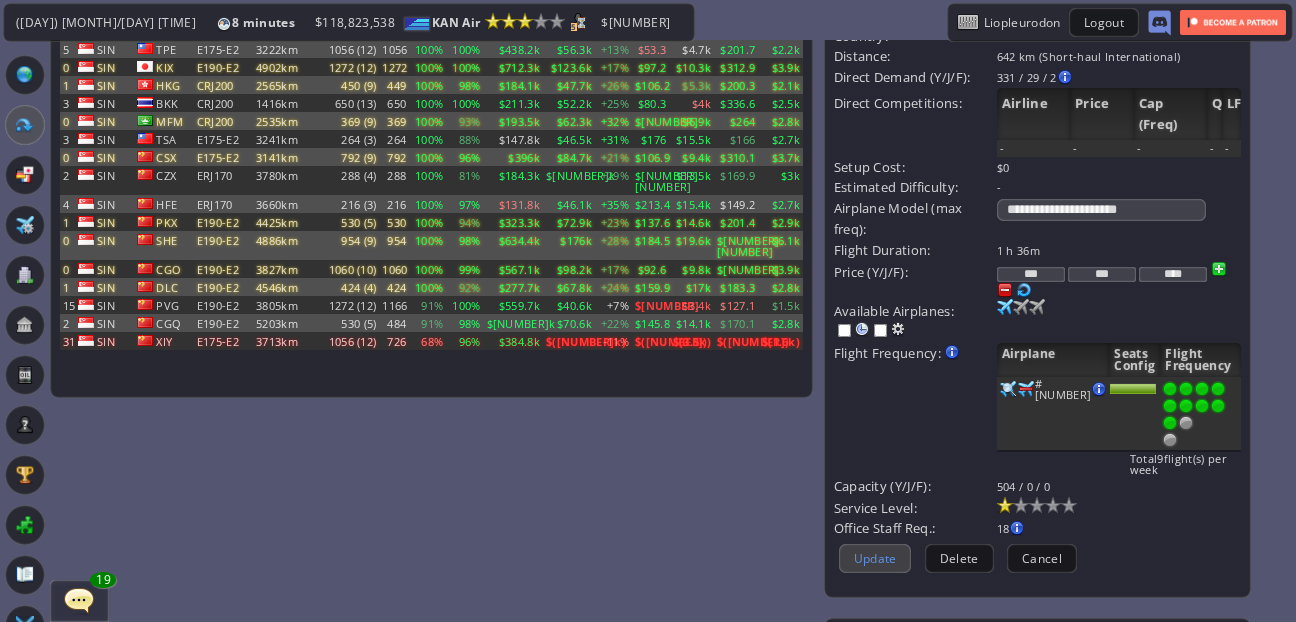 type on "***" 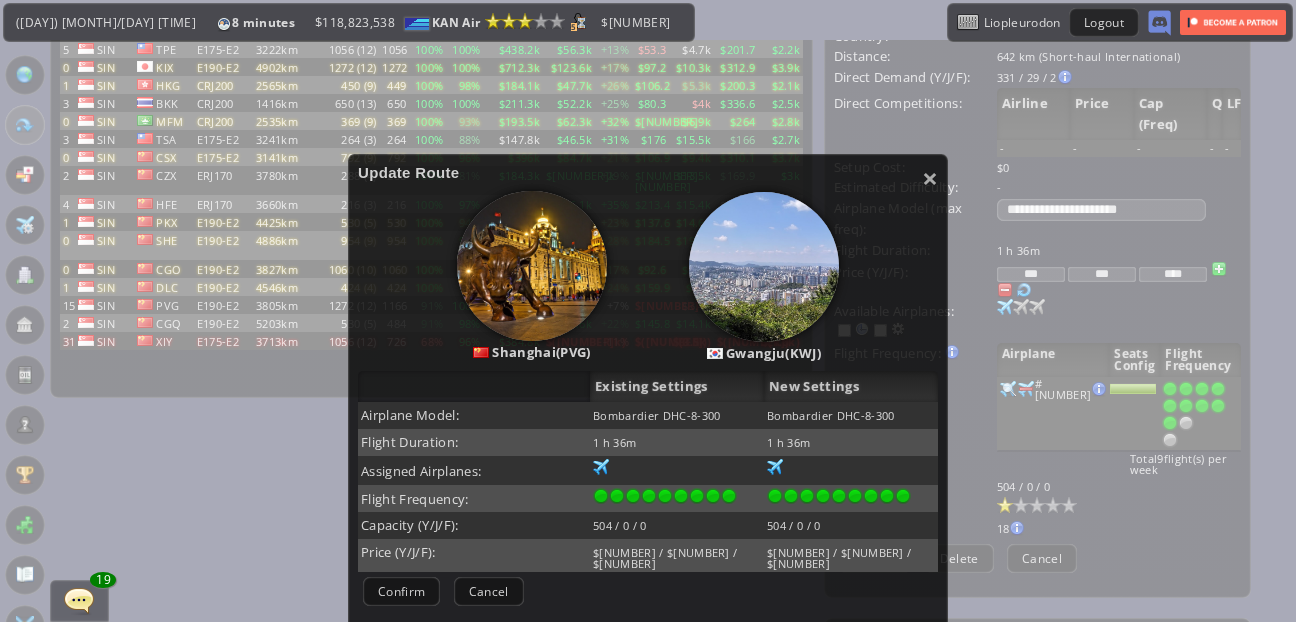 scroll, scrollTop: 38, scrollLeft: 0, axis: vertical 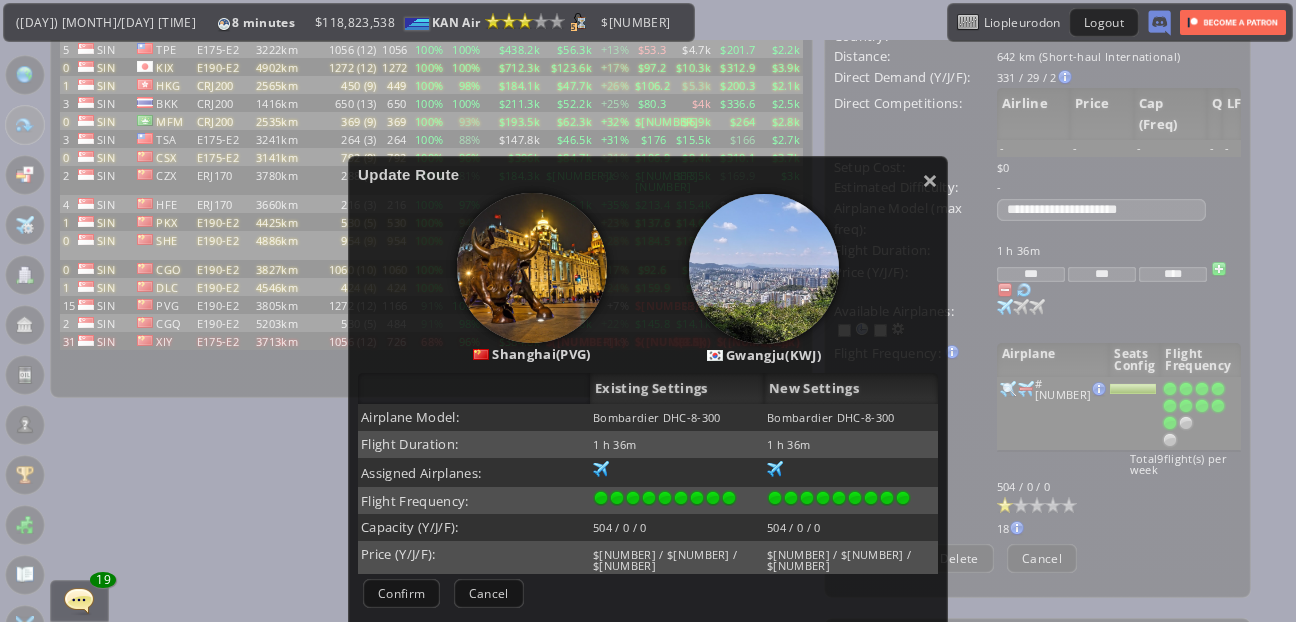 click on "Confirm" at bounding box center [401, 593] 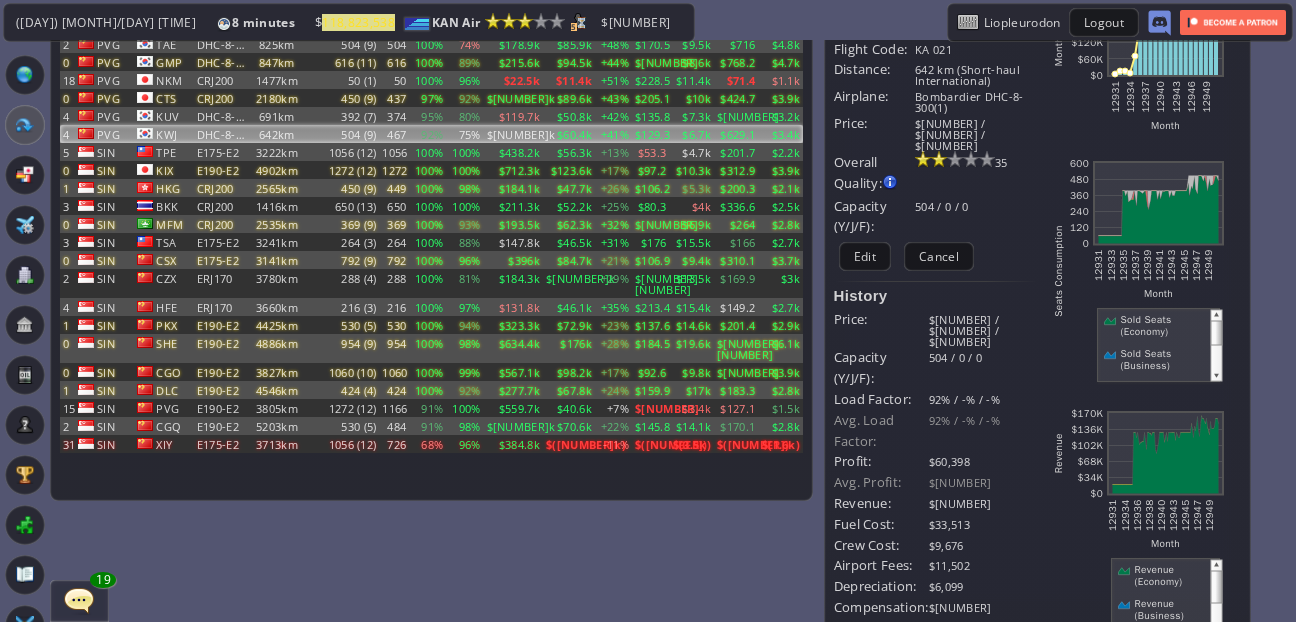 scroll, scrollTop: 0, scrollLeft: 0, axis: both 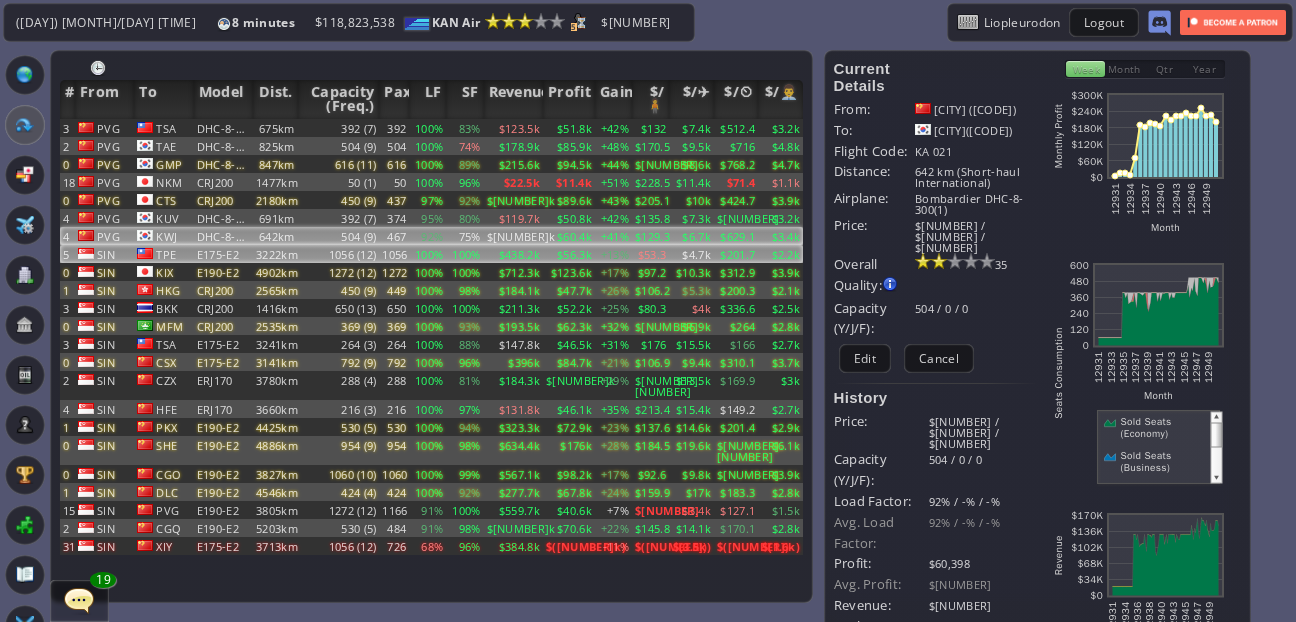 click on "SIN" at bounding box center (104, 128) 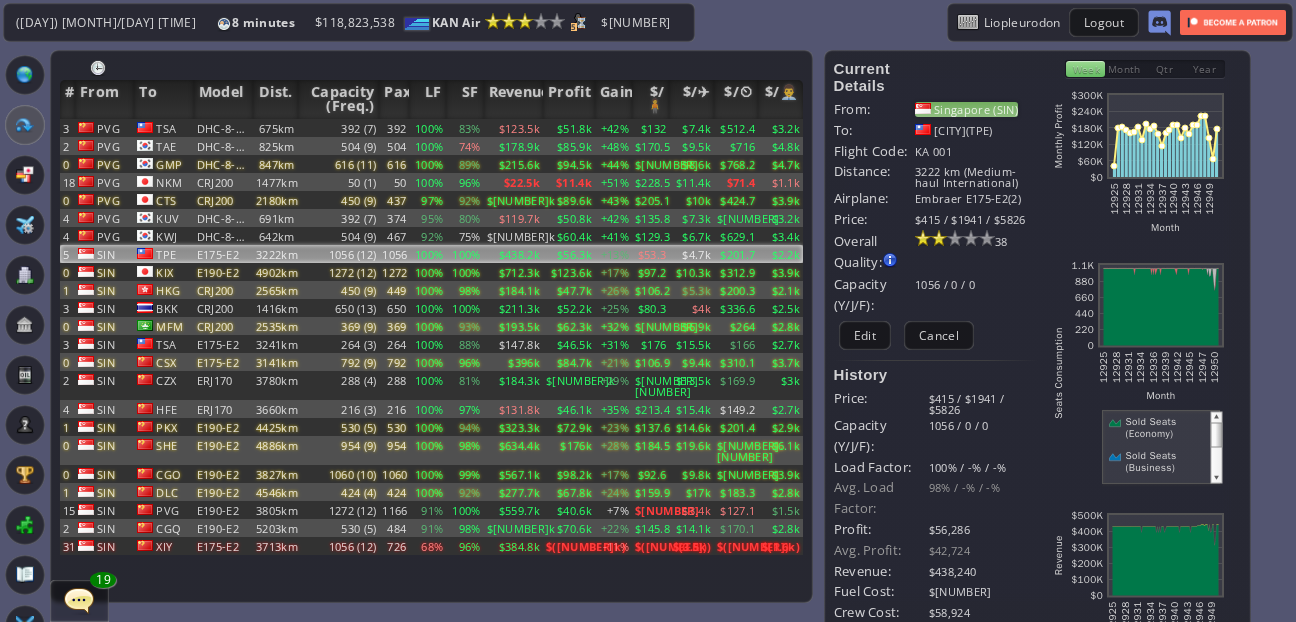 click on "Singapore (SIN)" at bounding box center (966, 109) 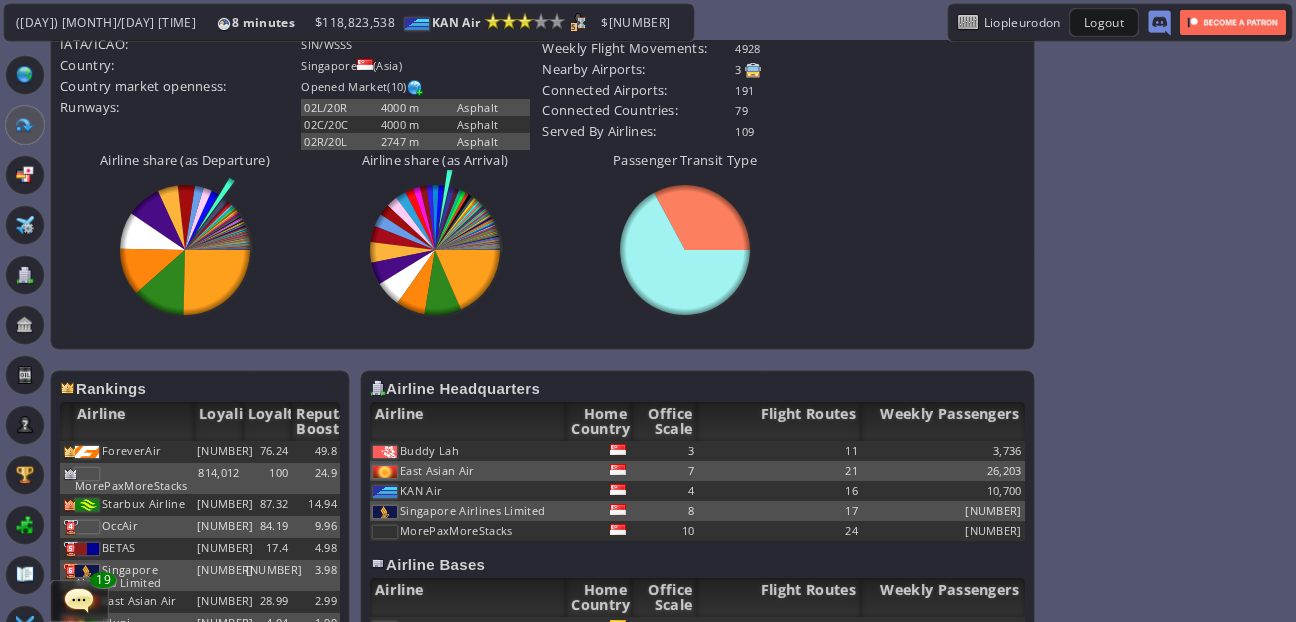 scroll, scrollTop: 416, scrollLeft: 0, axis: vertical 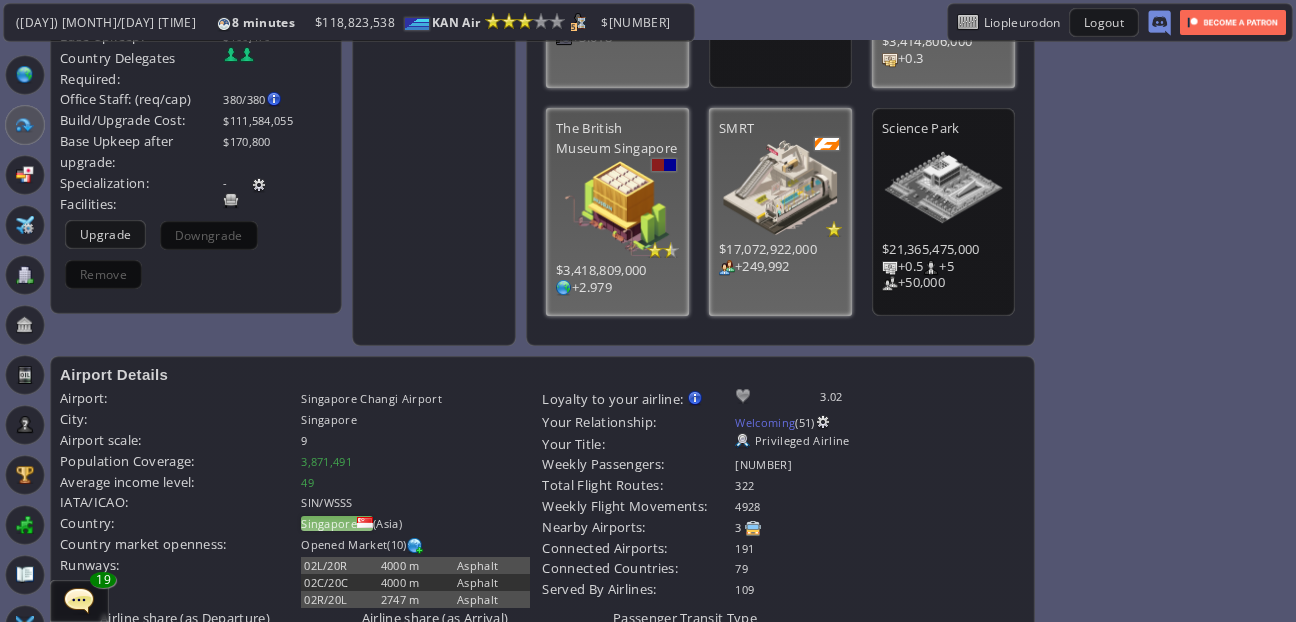 click on "Singapore" at bounding box center (329, 523) 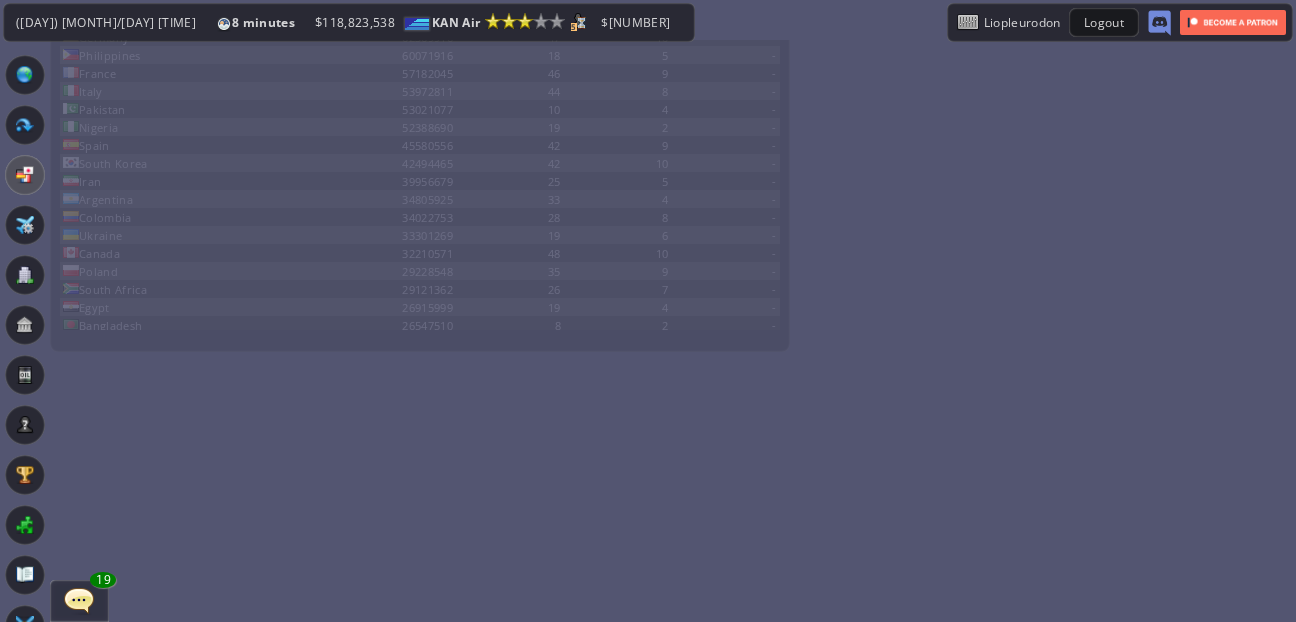 scroll, scrollTop: 0, scrollLeft: 0, axis: both 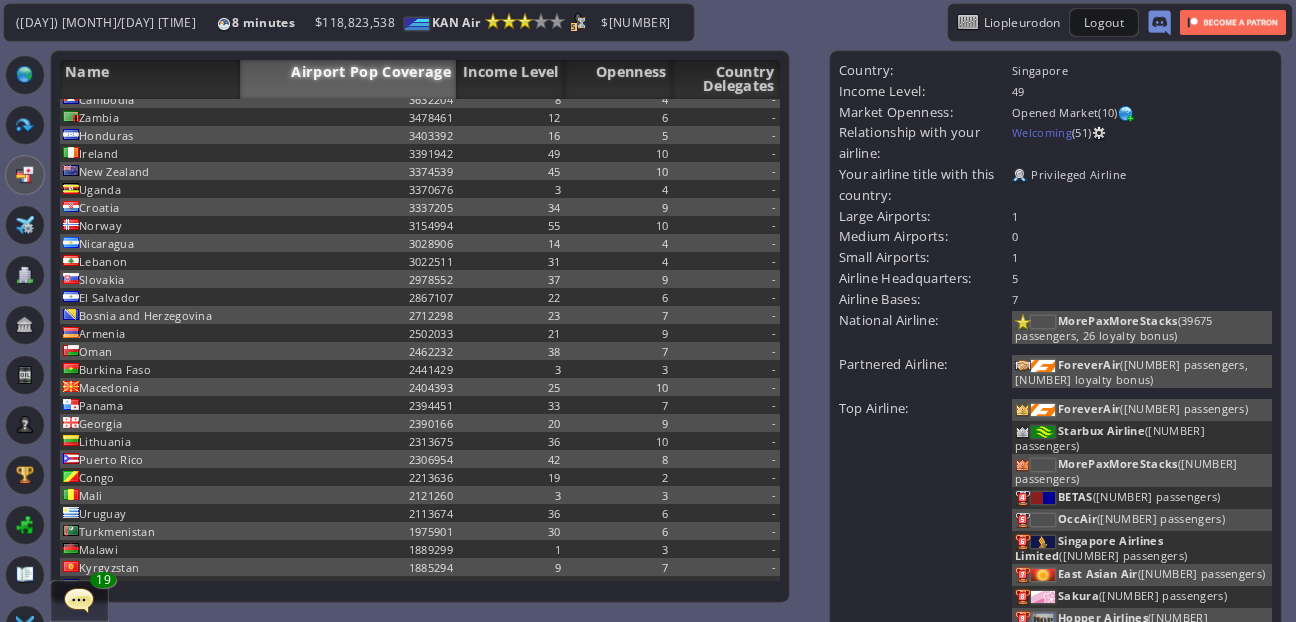 click at bounding box center (25, 125) 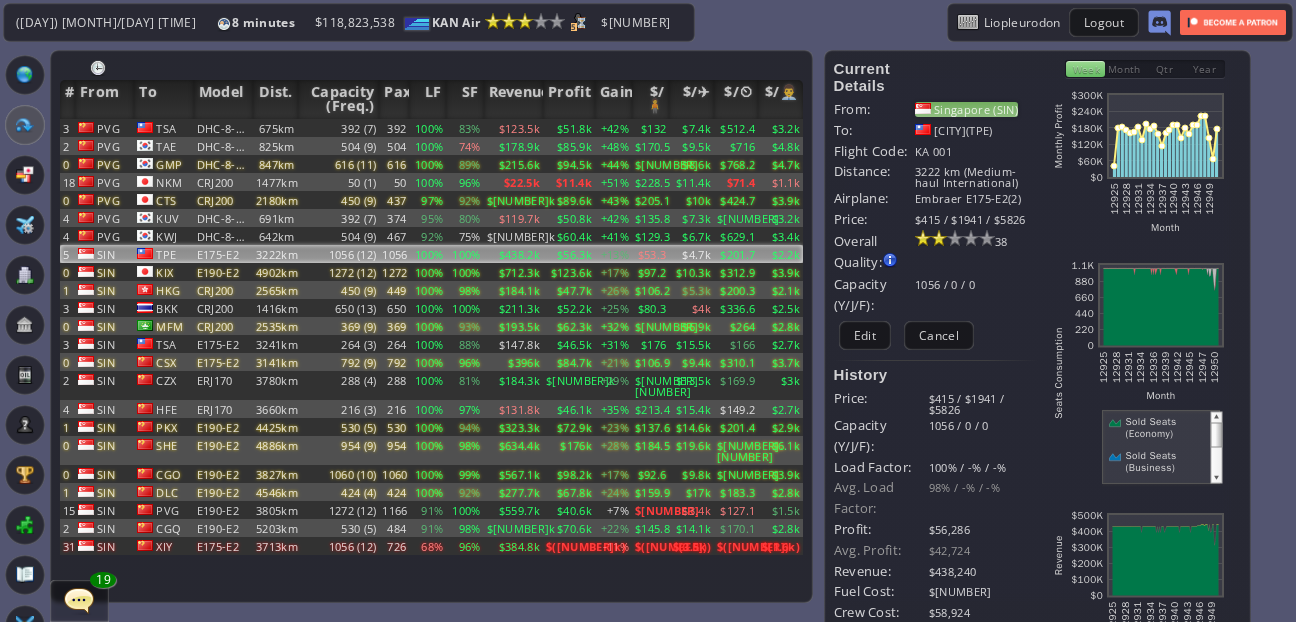 click on "Singapore (SIN)" at bounding box center (966, 109) 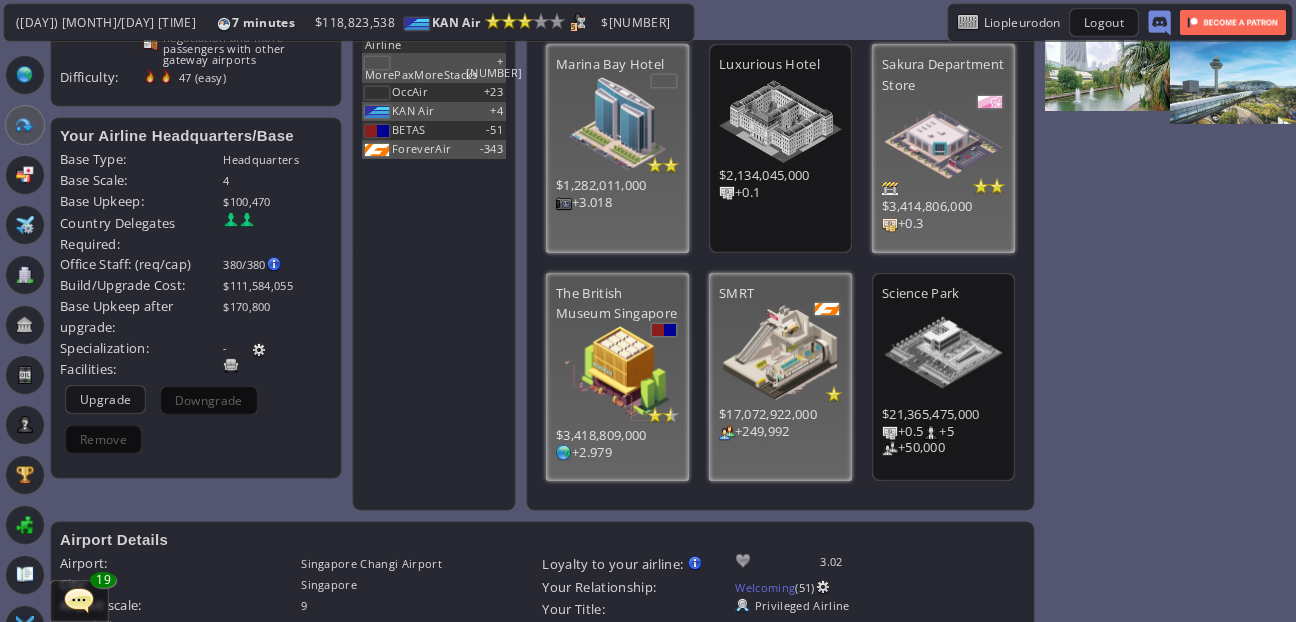 scroll, scrollTop: 0, scrollLeft: 0, axis: both 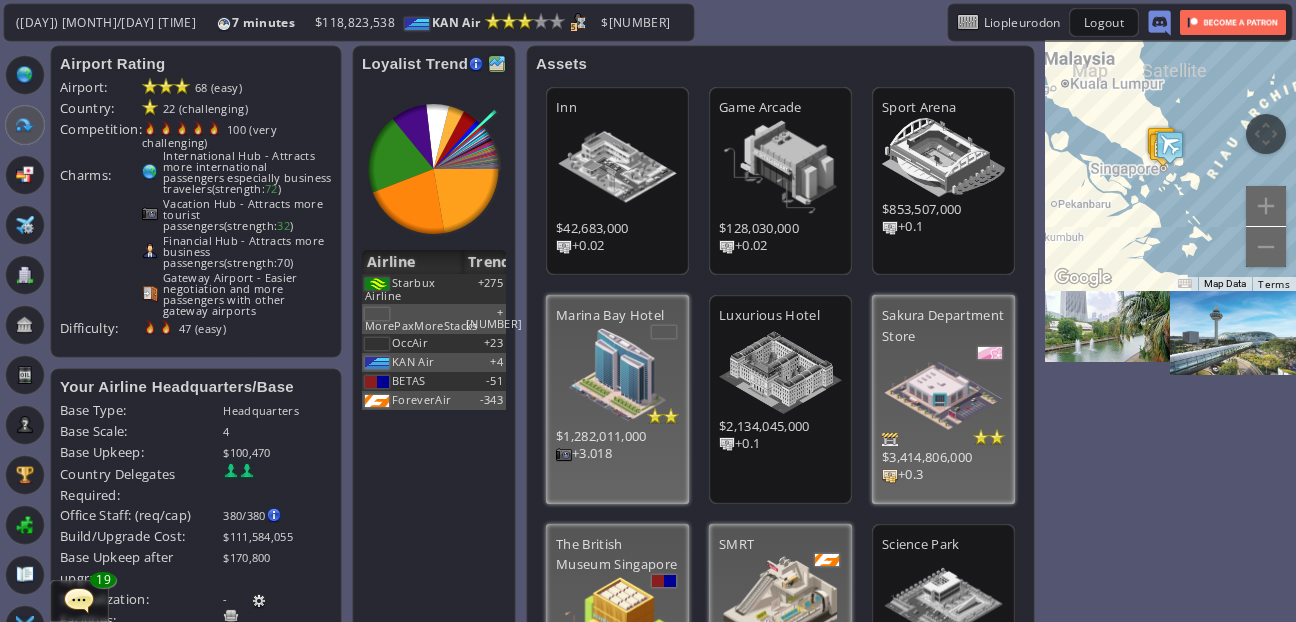 click at bounding box center [497, 64] 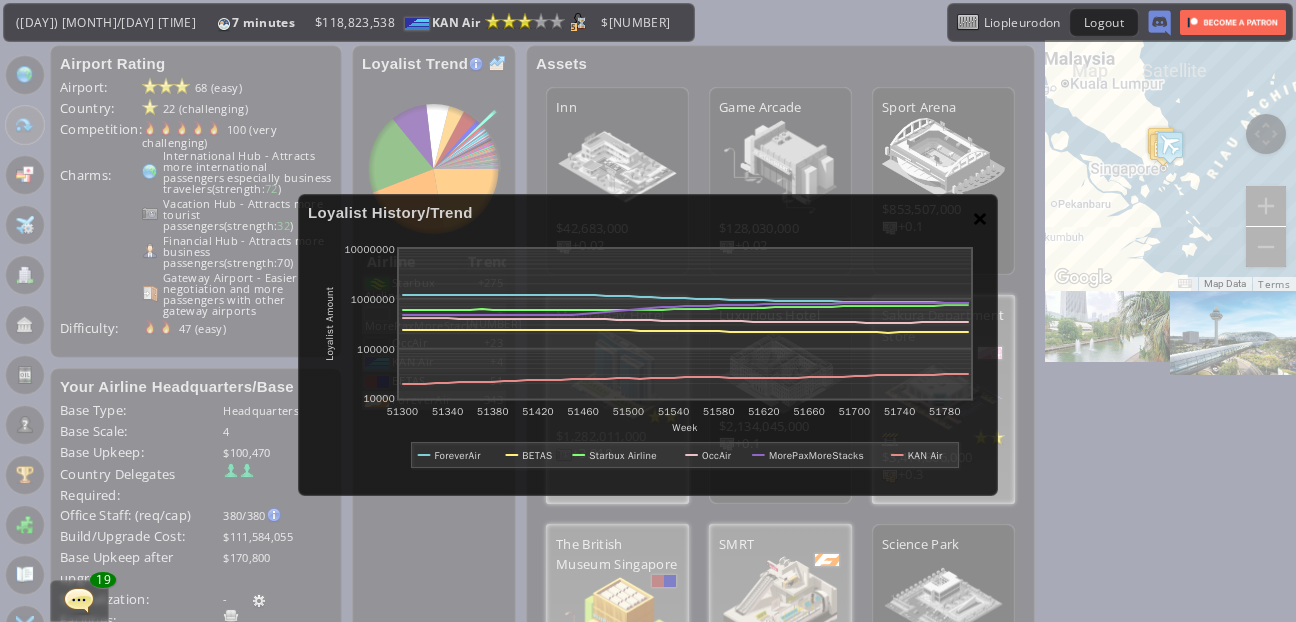 click on "×" at bounding box center [980, 218] 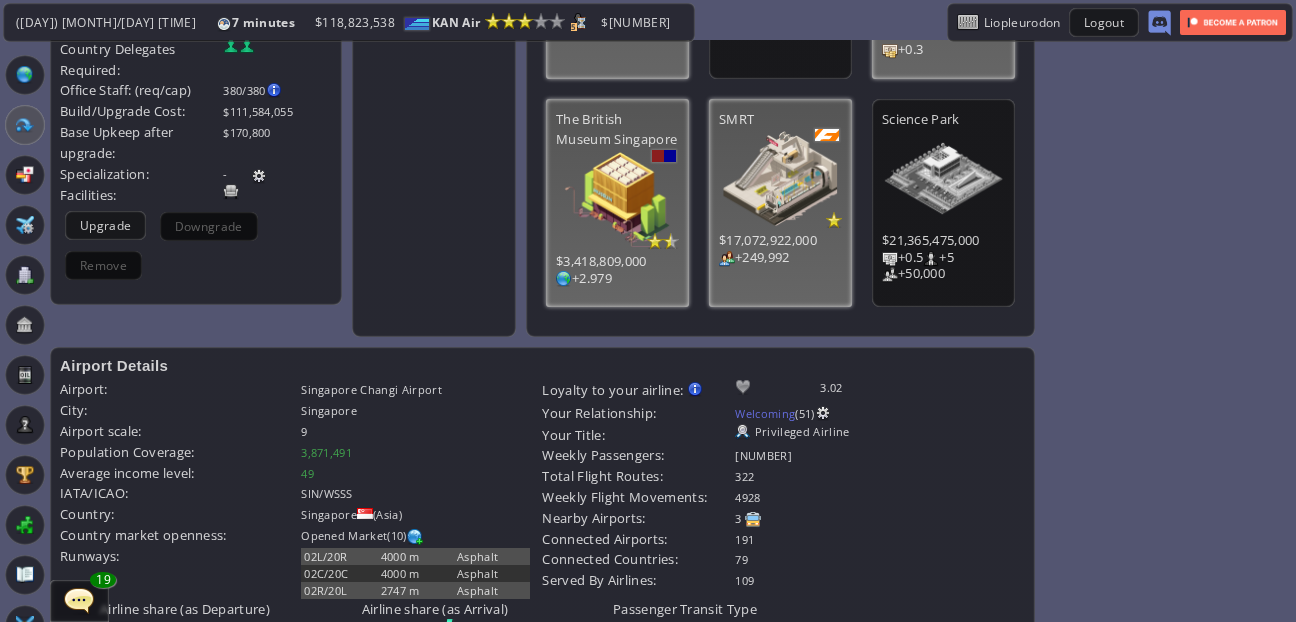 scroll, scrollTop: 974, scrollLeft: 0, axis: vertical 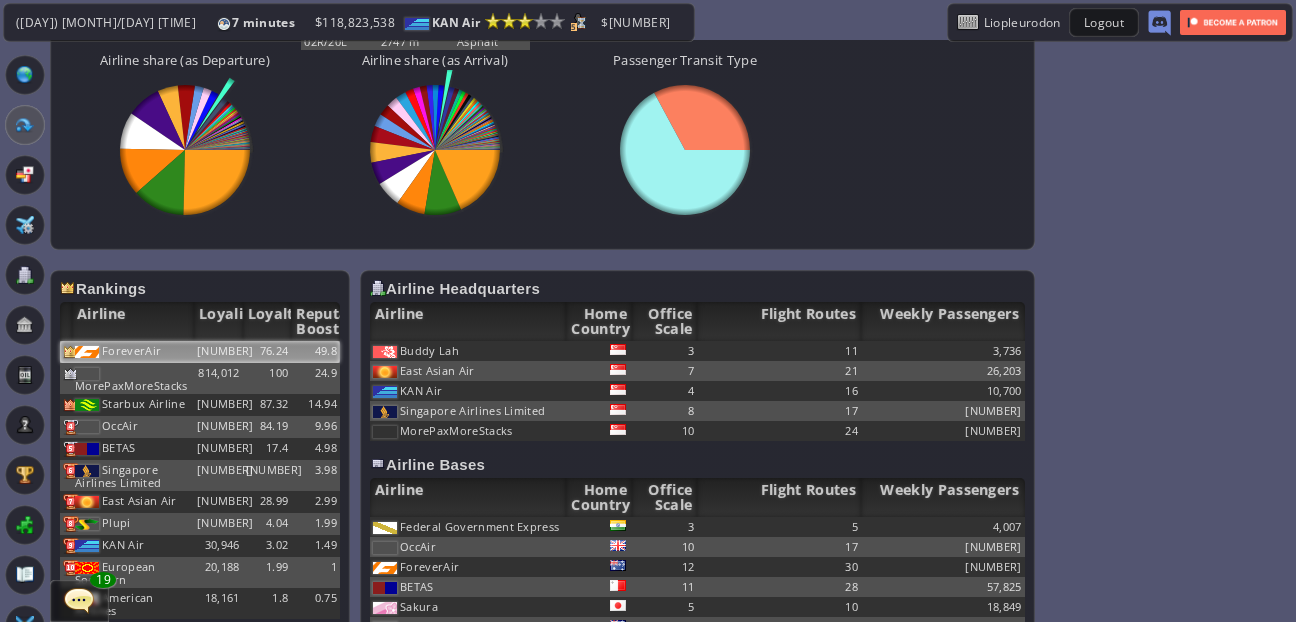 click on "830,903" at bounding box center (218, 352) 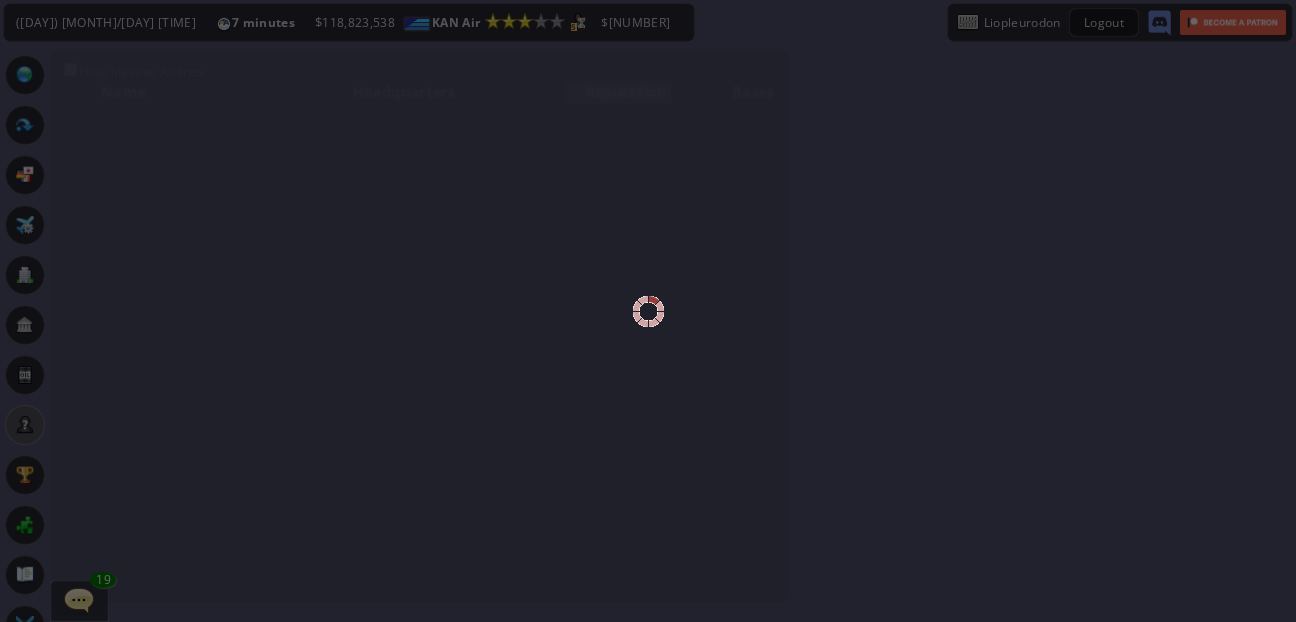 scroll, scrollTop: 0, scrollLeft: 0, axis: both 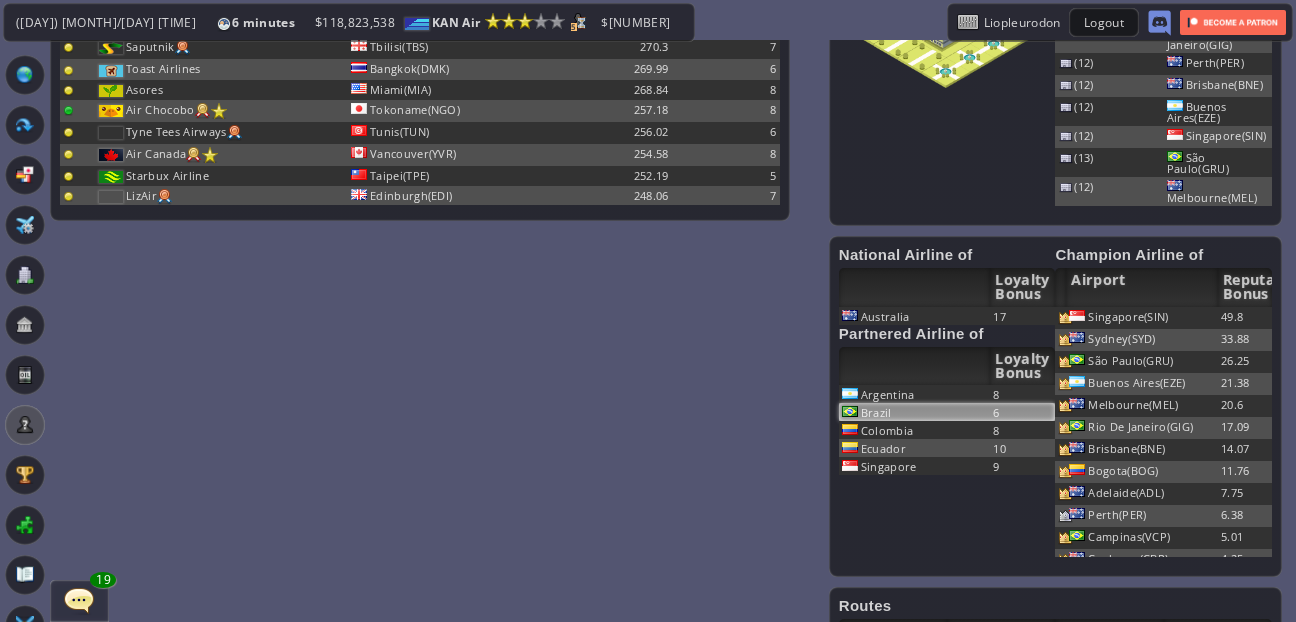 click on "Brazil" at bounding box center (915, 394) 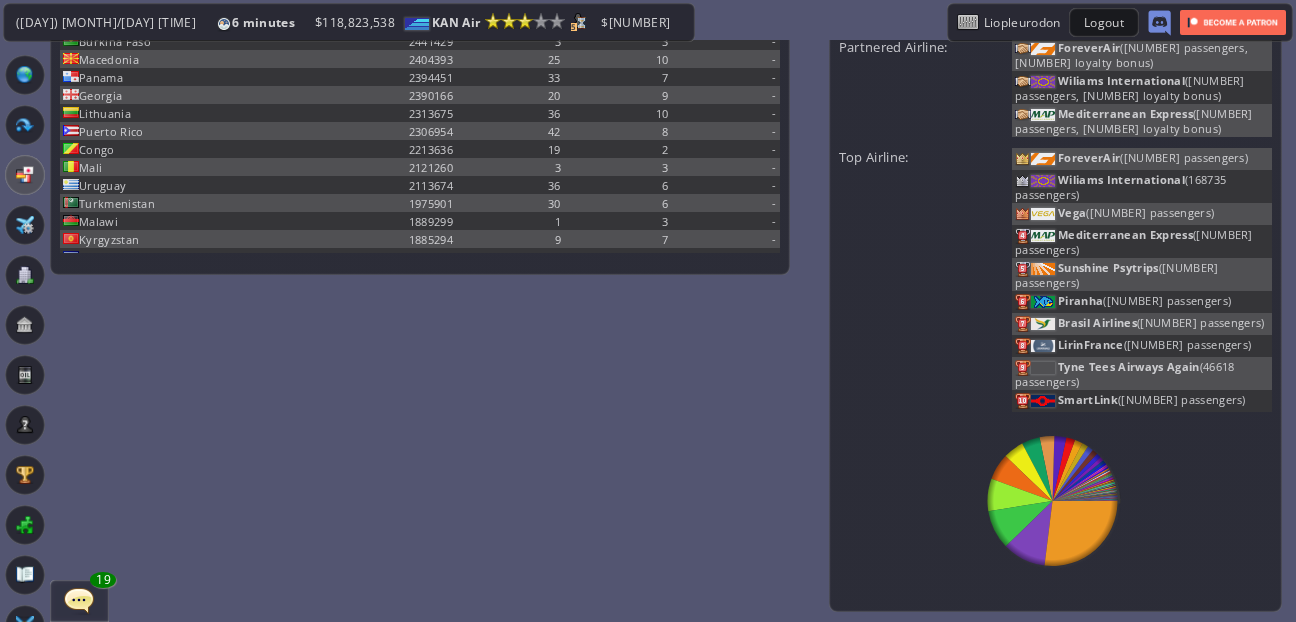 scroll, scrollTop: 330, scrollLeft: 0, axis: vertical 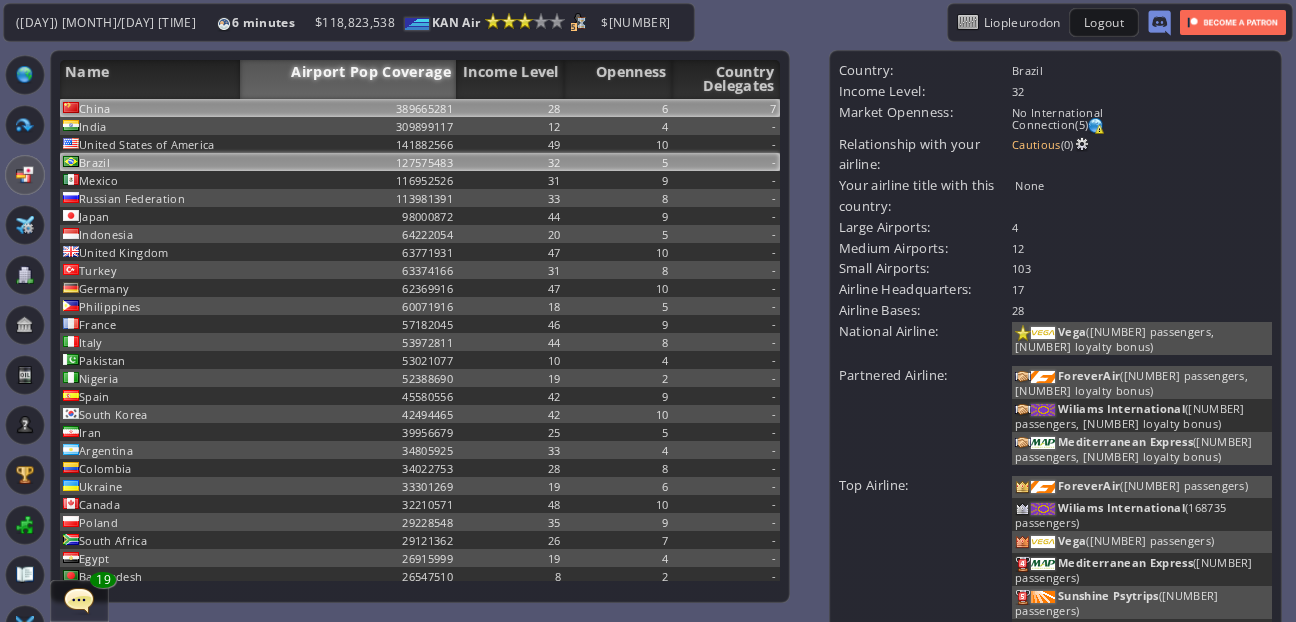 click on "389665281" at bounding box center (348, 108) 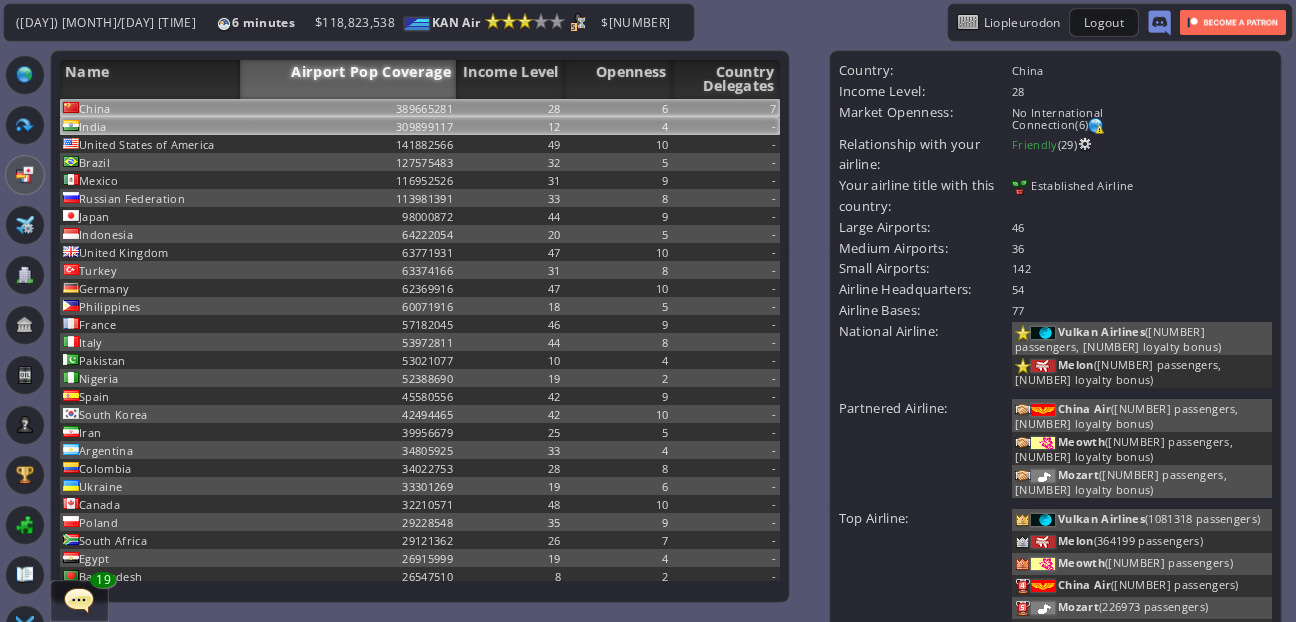 click on "309899117" at bounding box center [348, 108] 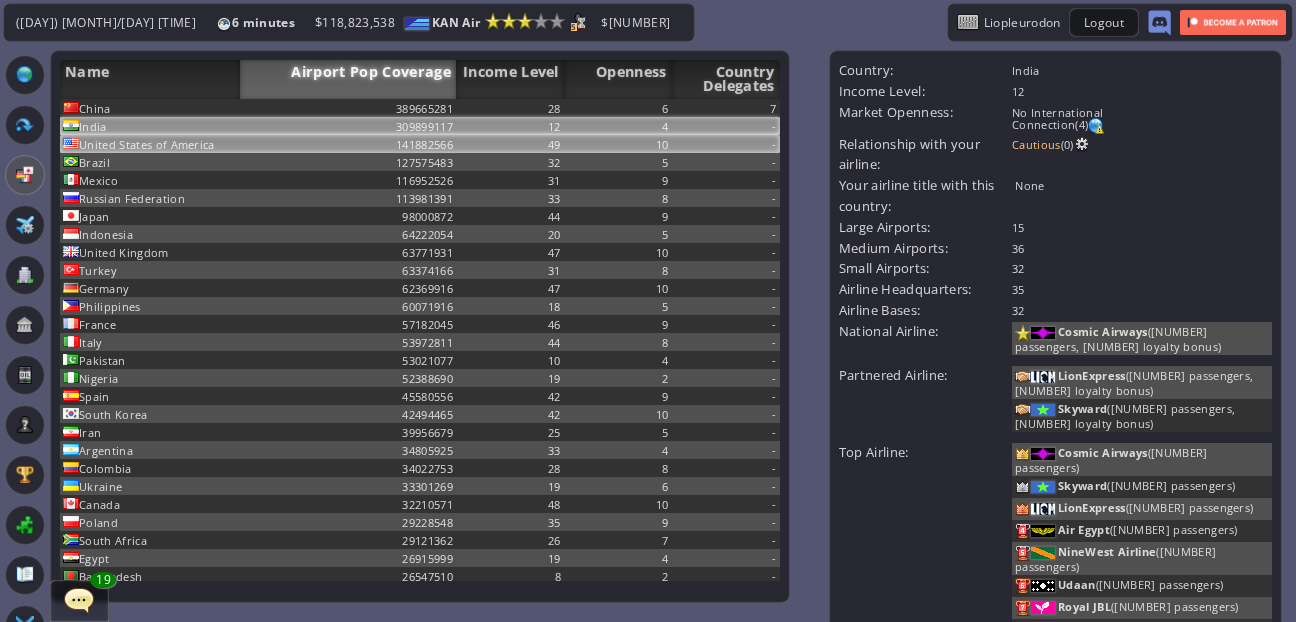 click on "141882566" at bounding box center (348, 108) 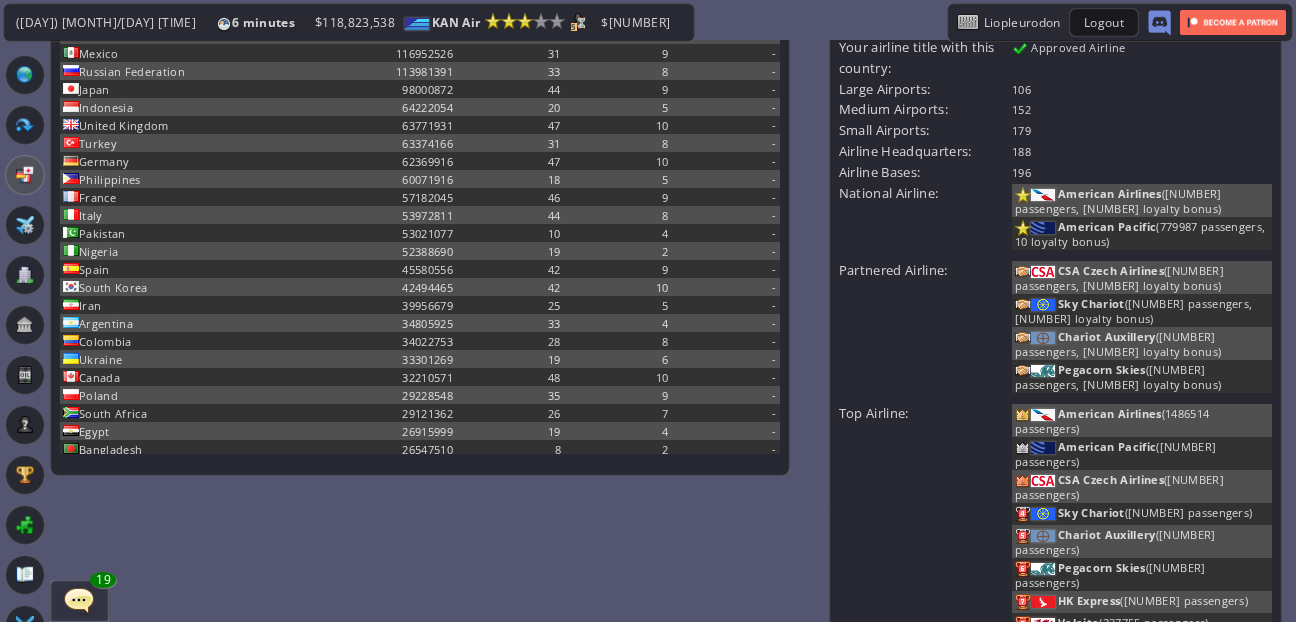 scroll, scrollTop: 131, scrollLeft: 0, axis: vertical 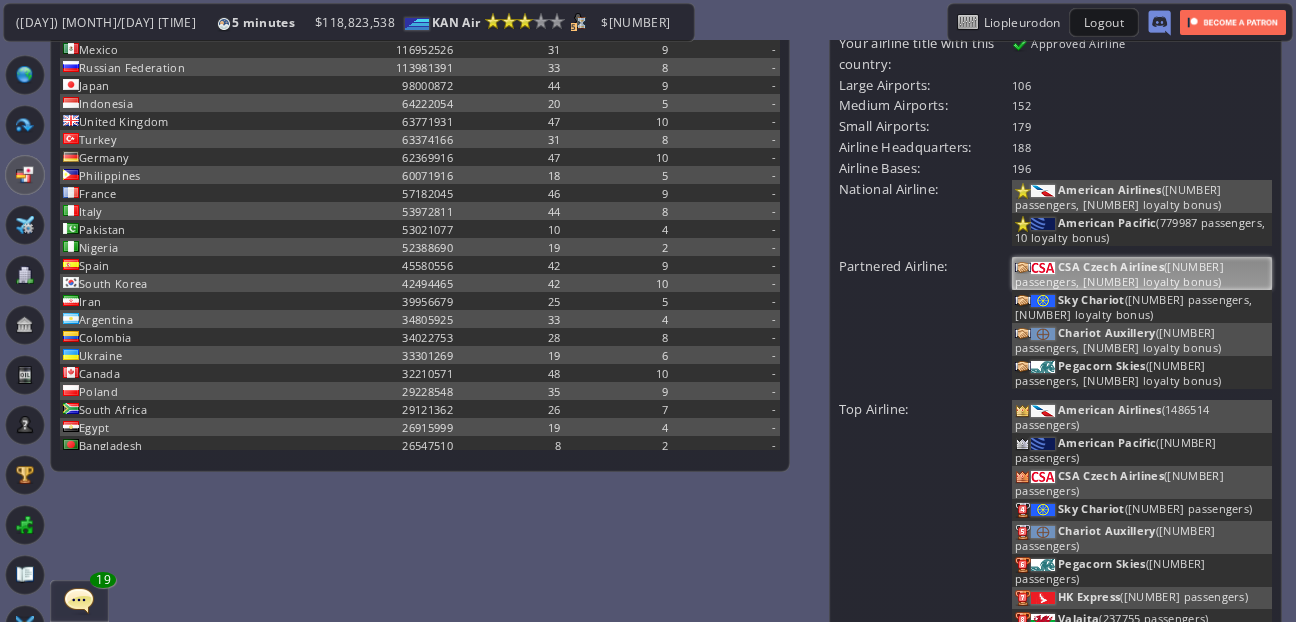 click on "CSA Czech Airlines" at bounding box center (1111, 266) 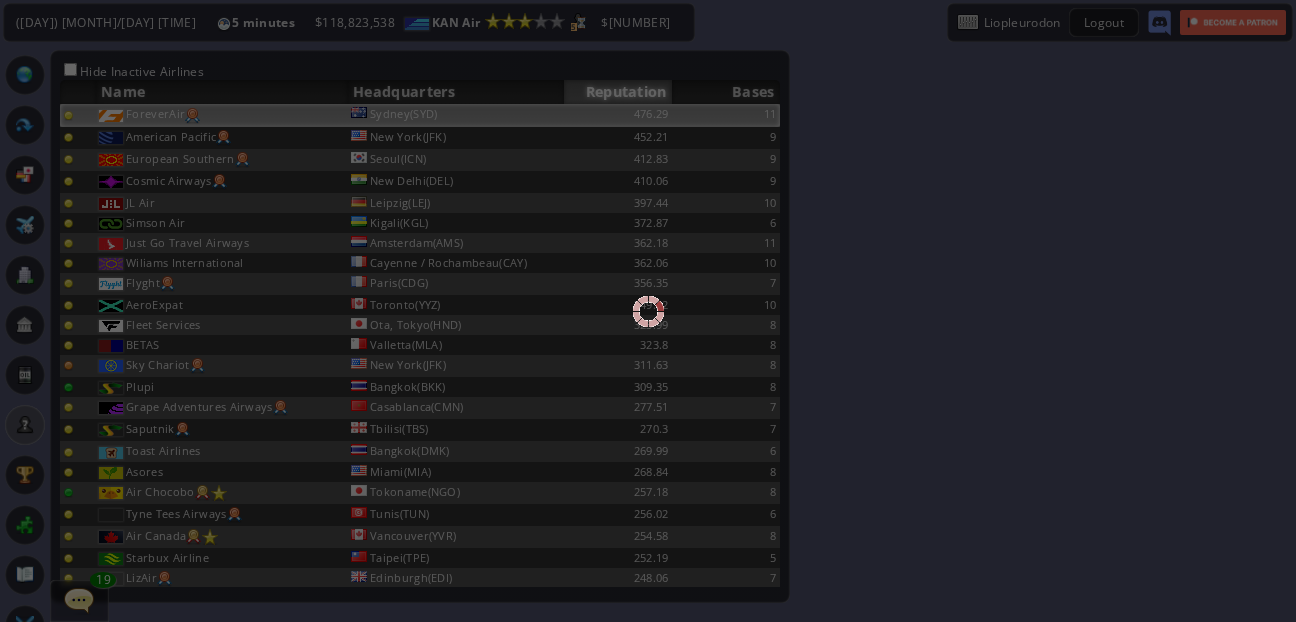 scroll, scrollTop: 0, scrollLeft: 0, axis: both 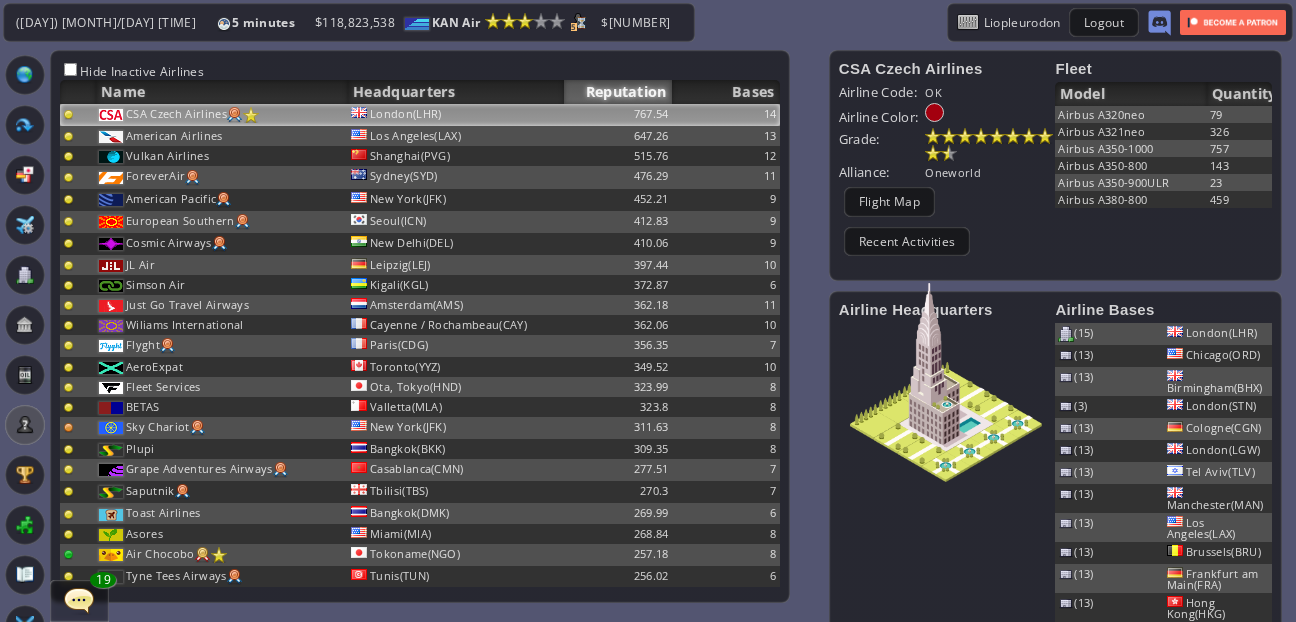 click at bounding box center (946, 368) 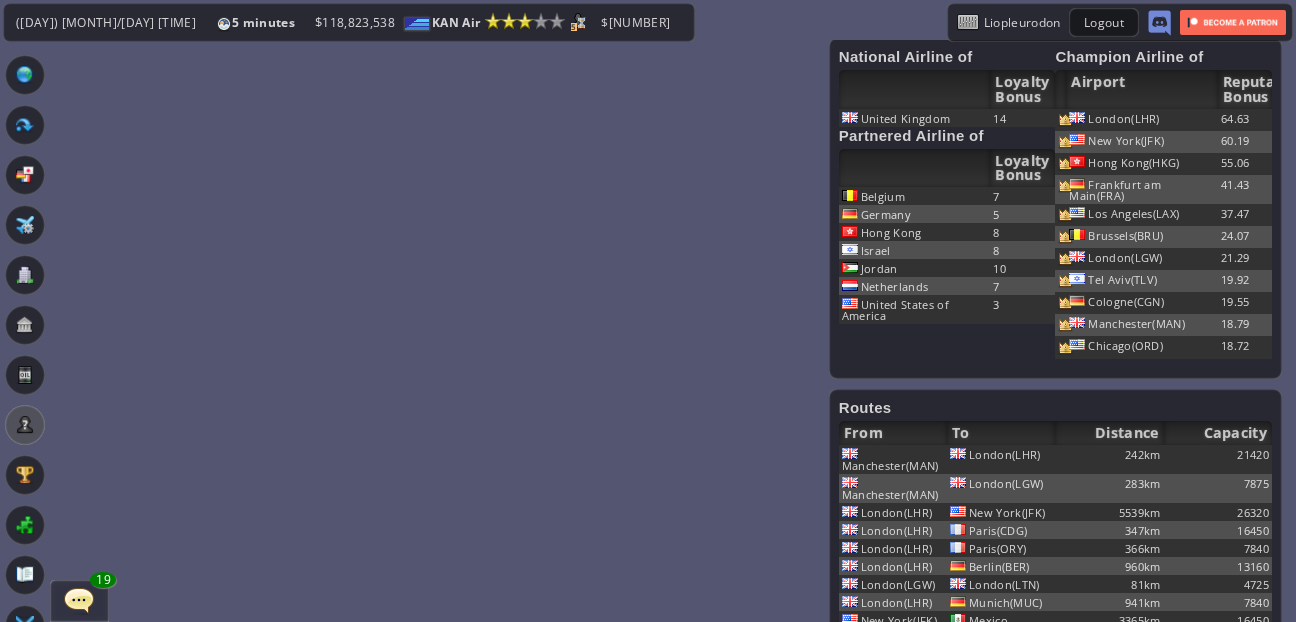 scroll, scrollTop: 481, scrollLeft: 0, axis: vertical 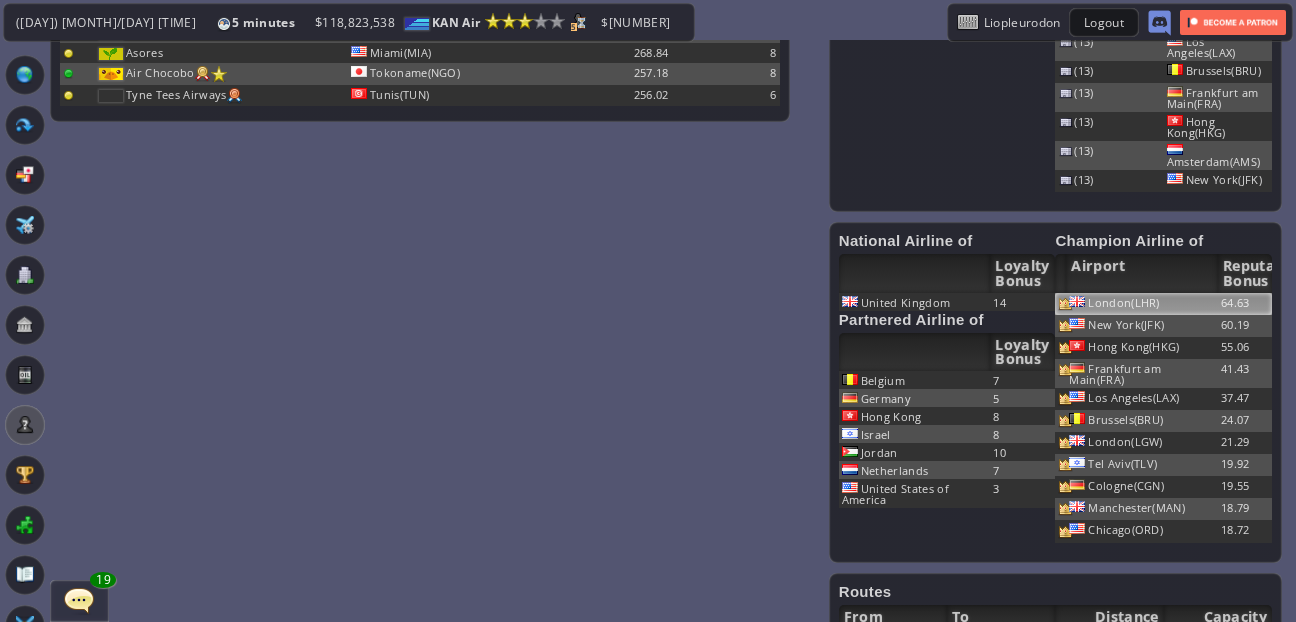 click on "London(LHR)" at bounding box center (1142, 304) 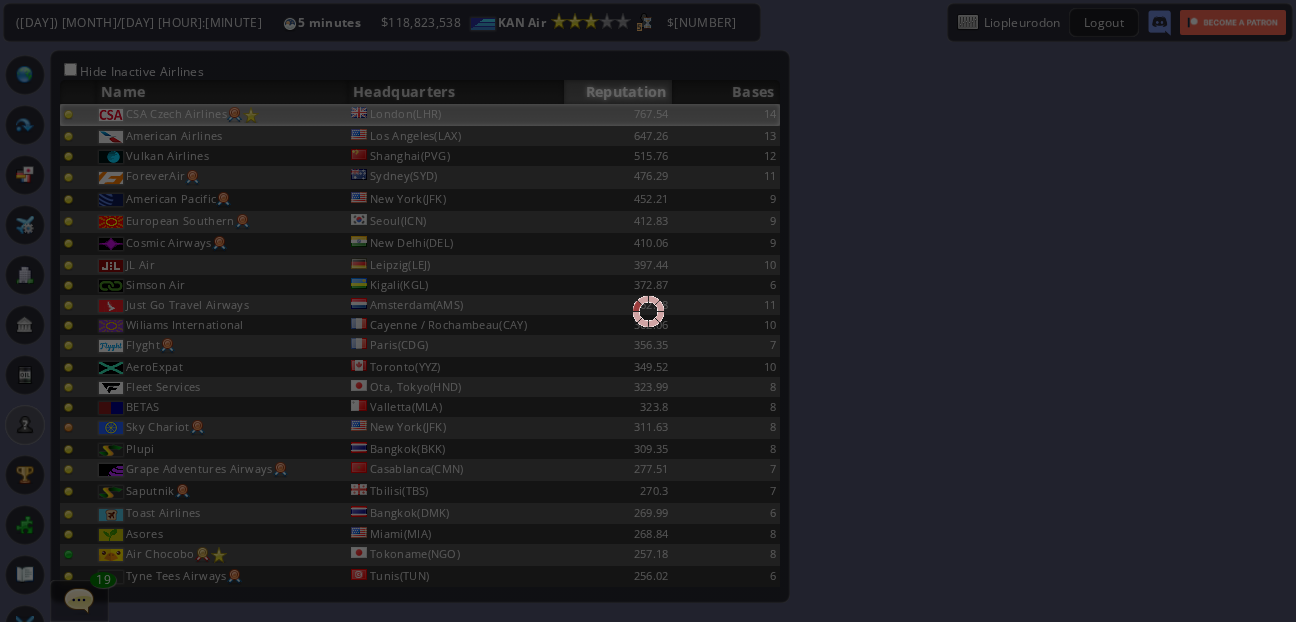 scroll, scrollTop: 0, scrollLeft: 0, axis: both 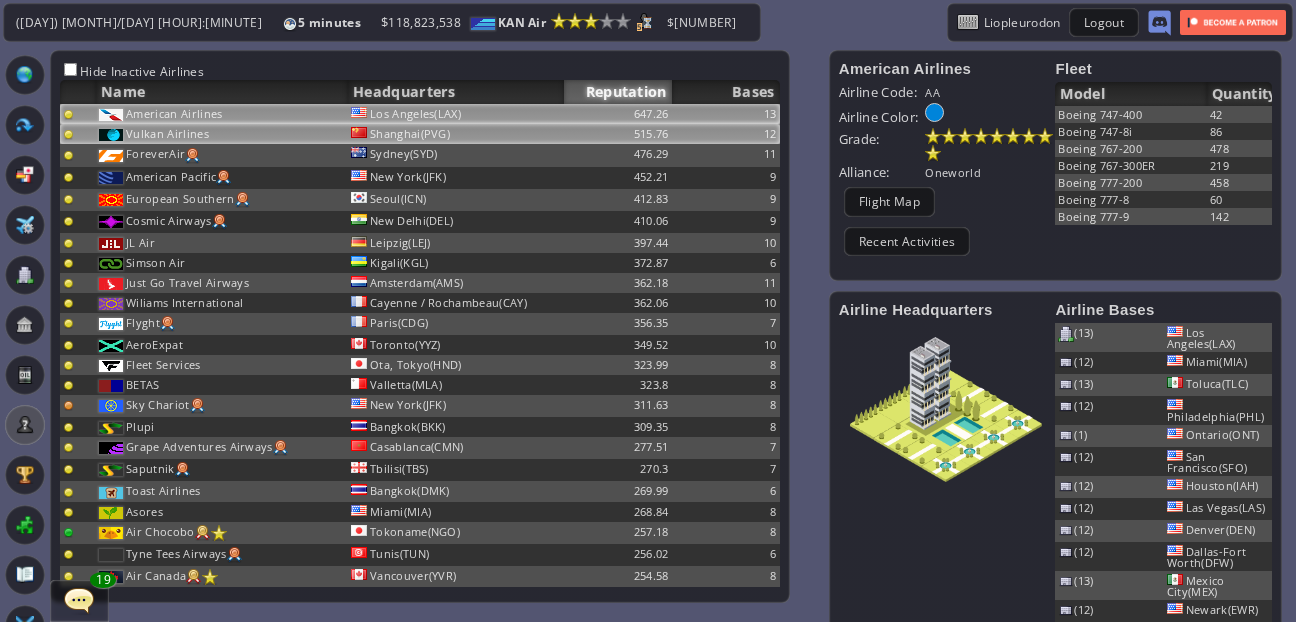 click on "515.76" at bounding box center (618, 93) 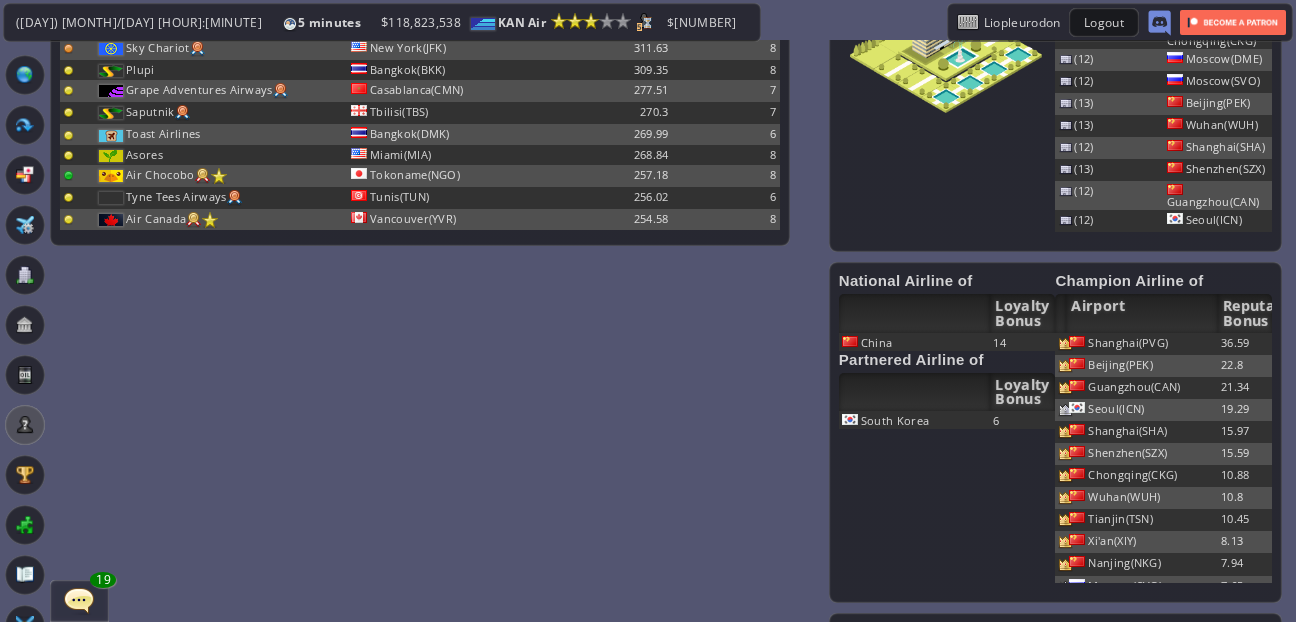 scroll, scrollTop: 480, scrollLeft: 0, axis: vertical 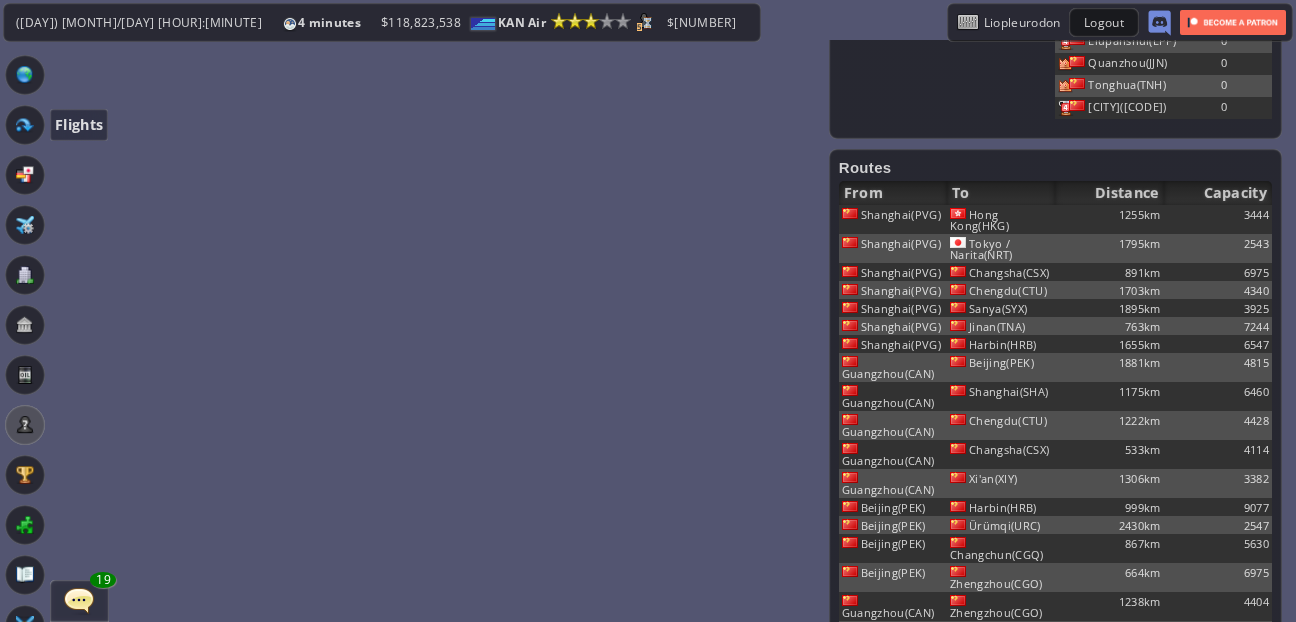 click at bounding box center (25, 125) 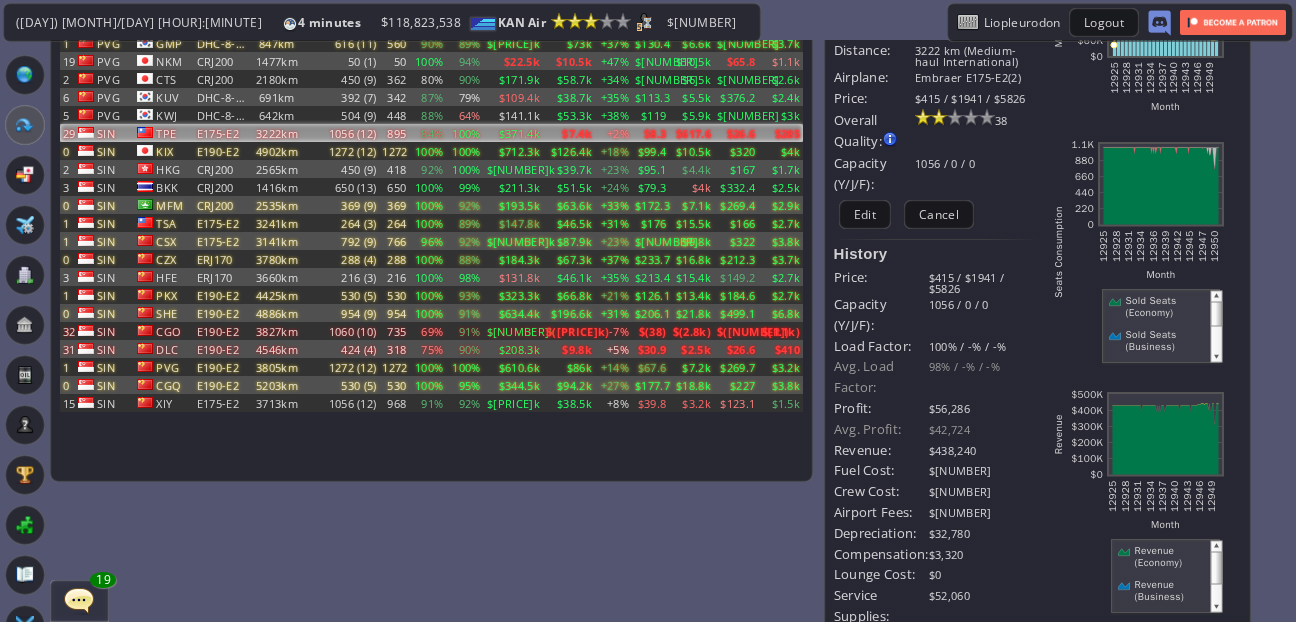 scroll, scrollTop: 0, scrollLeft: 0, axis: both 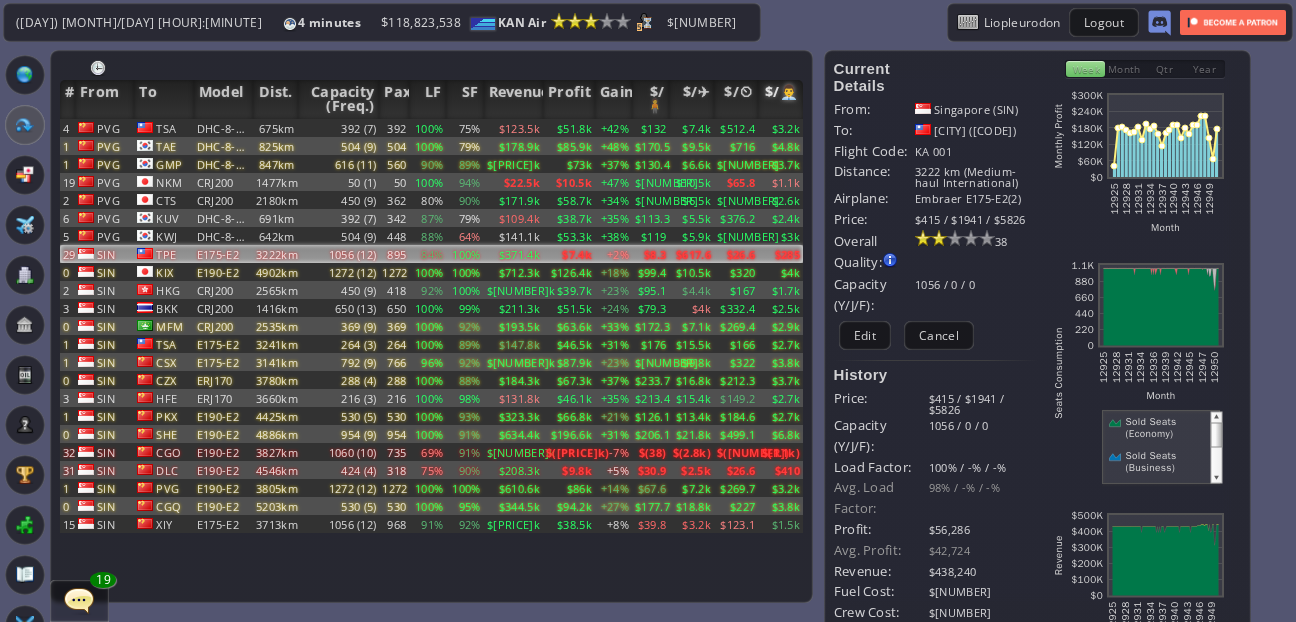 click on "$/👨‍💼" at bounding box center (780, 99) 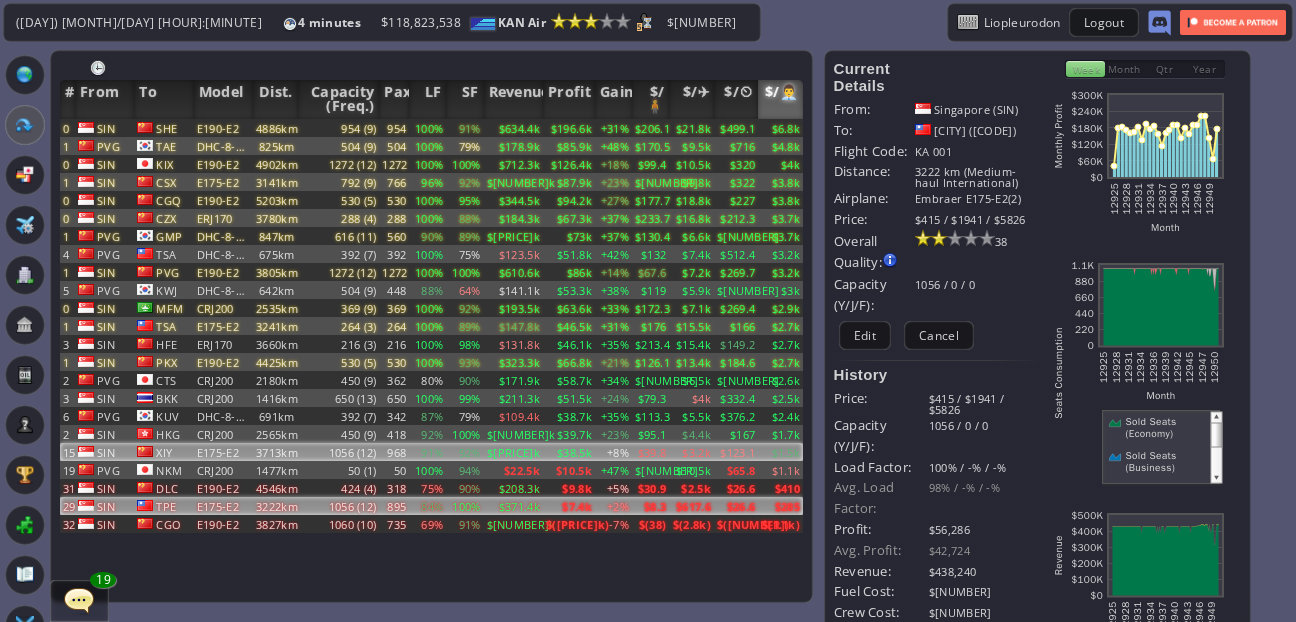 click on "$39.8" at bounding box center [650, 128] 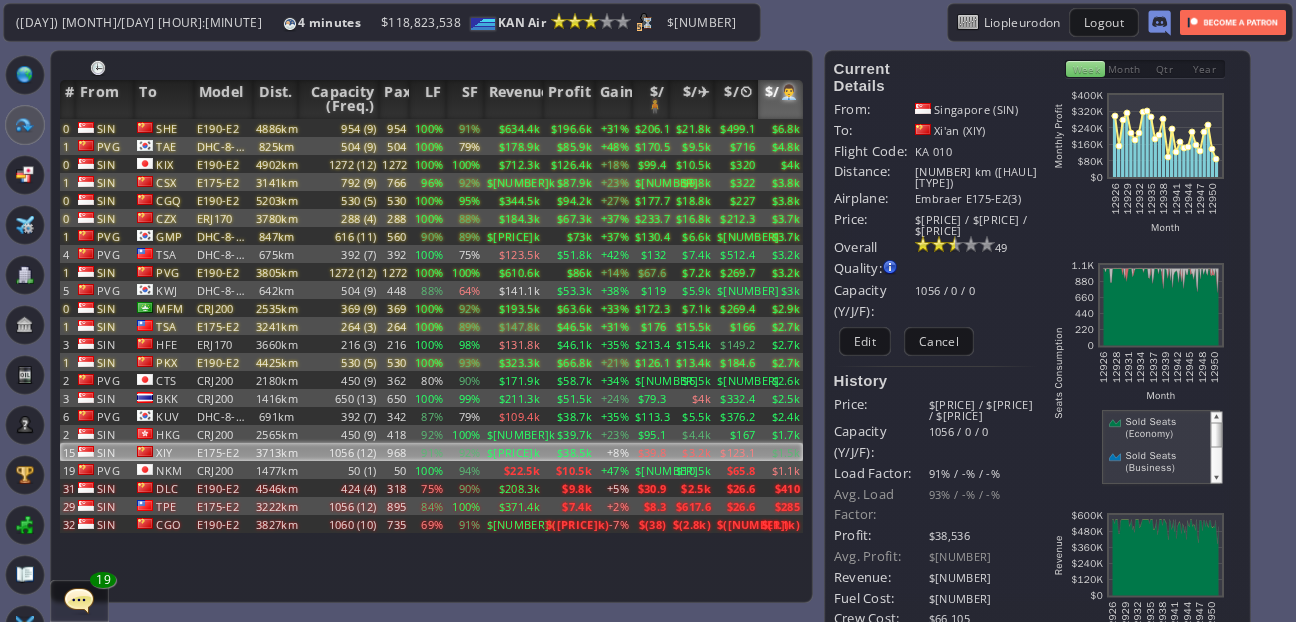 click on "$39.8" at bounding box center [650, 452] 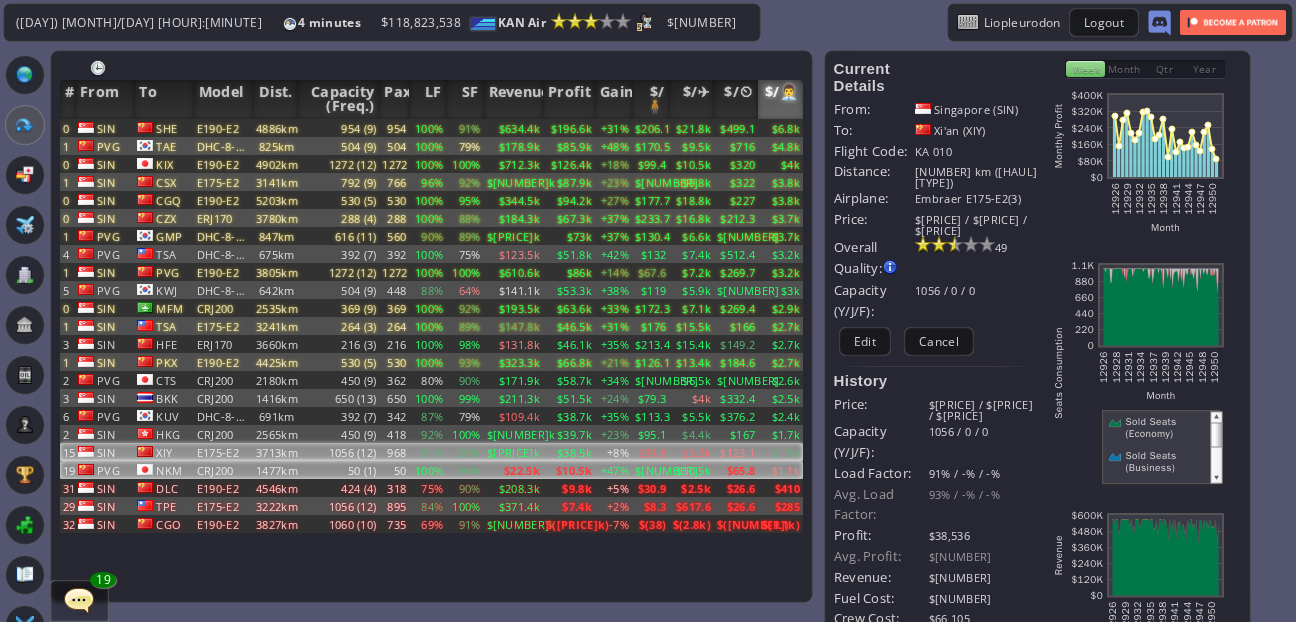 click on "$[NUMBER]" at bounding box center [650, 128] 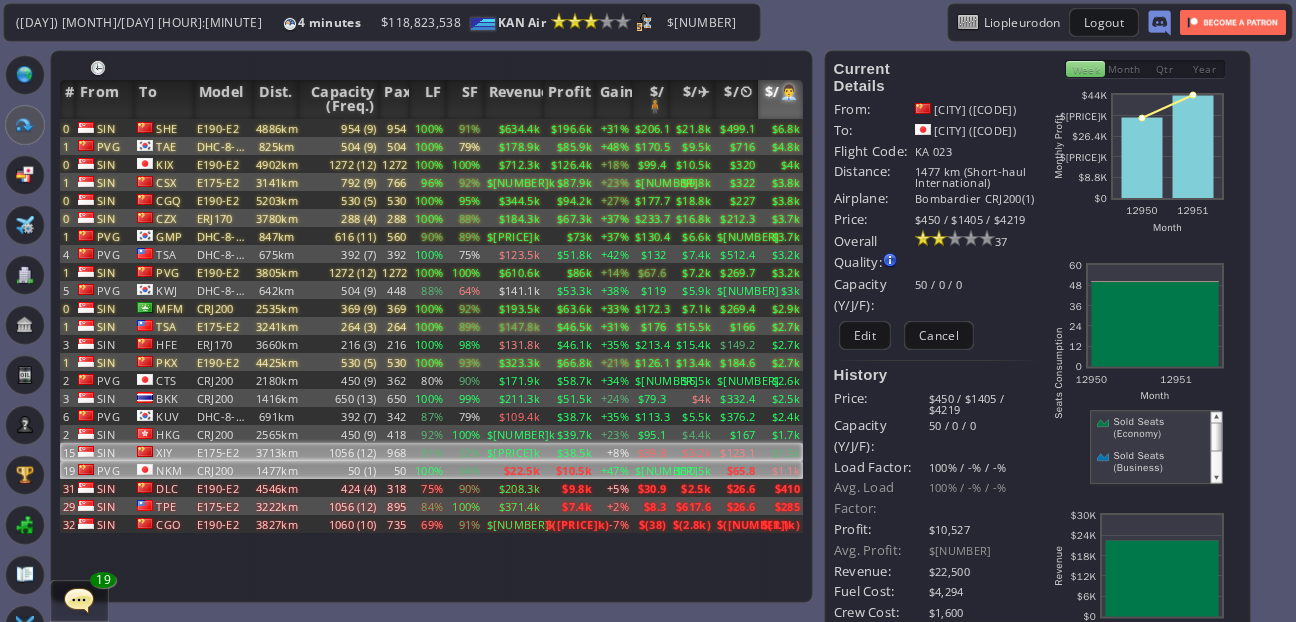 click on "$39.8" at bounding box center (650, 128) 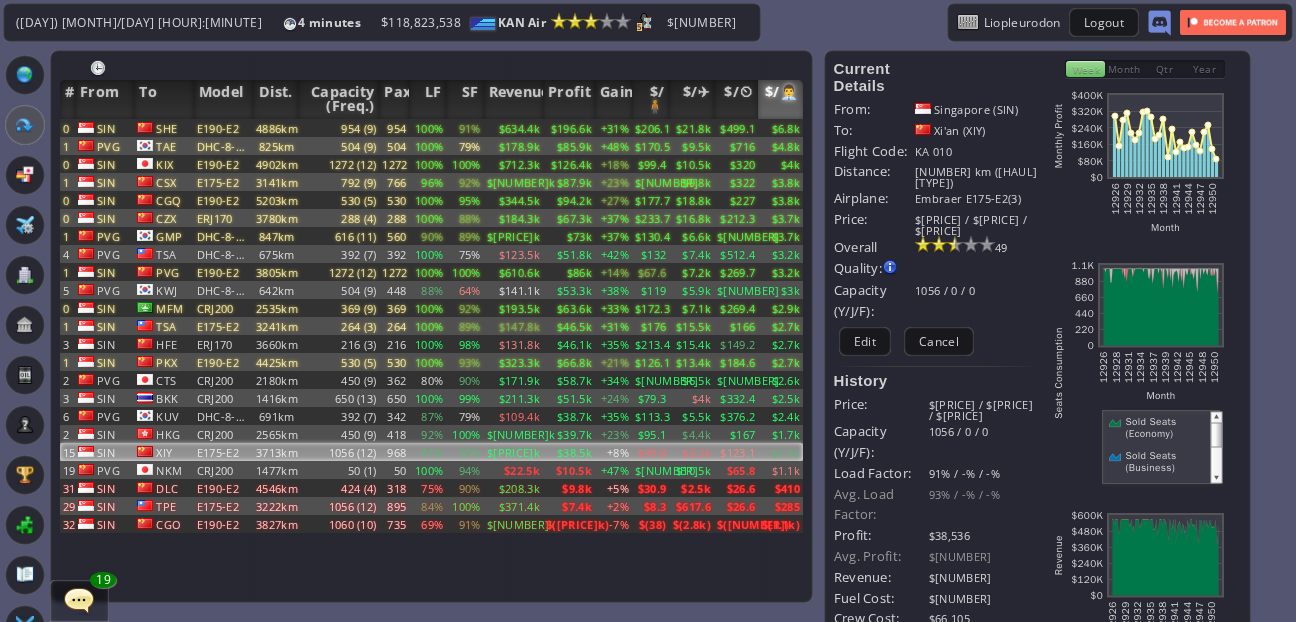 click on "Week" at bounding box center [1085, 69] 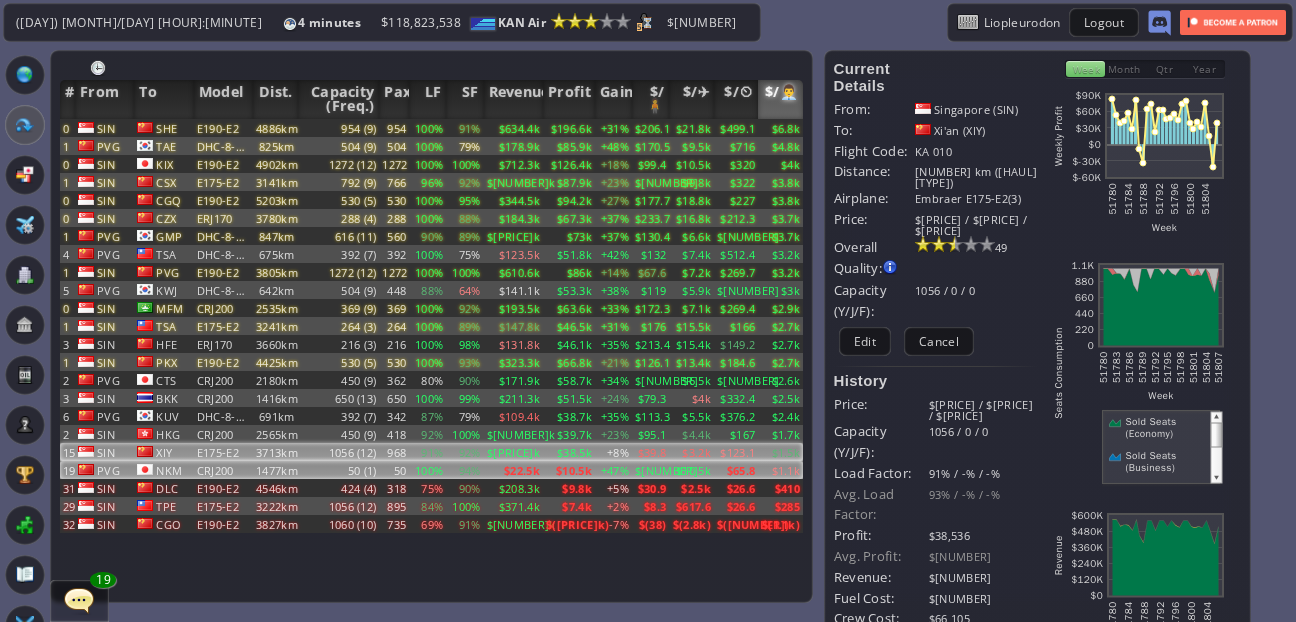 click on "$10.5k" at bounding box center [691, 128] 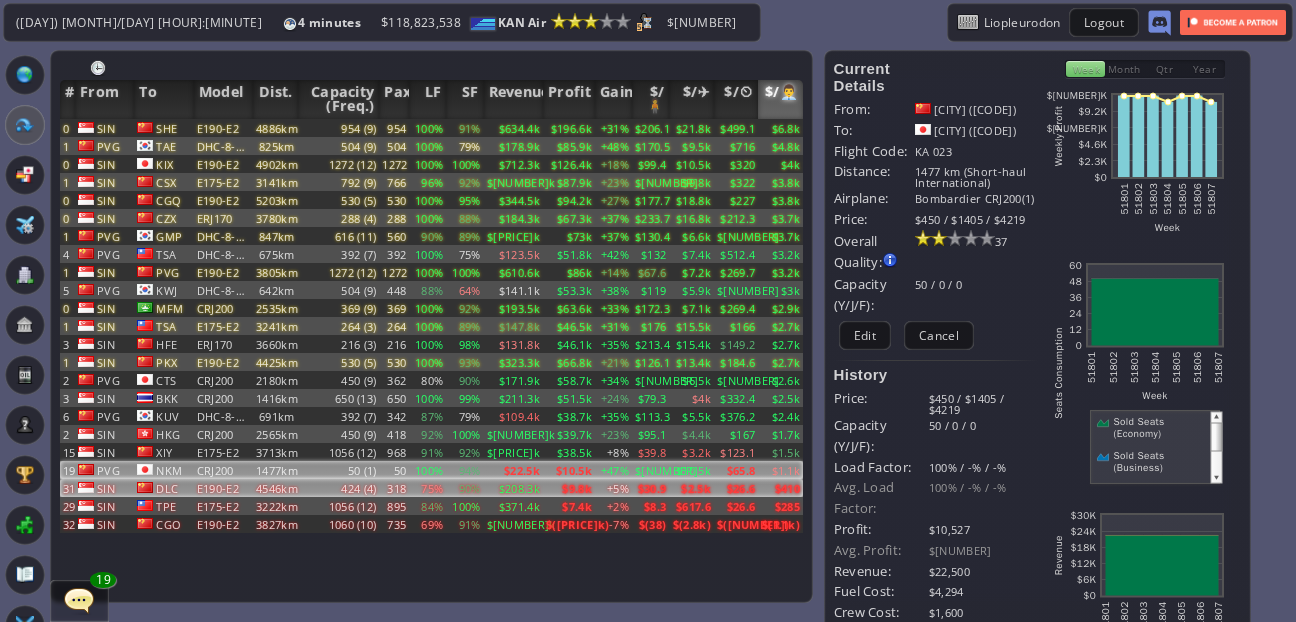 click on "$2.5k" at bounding box center (691, 128) 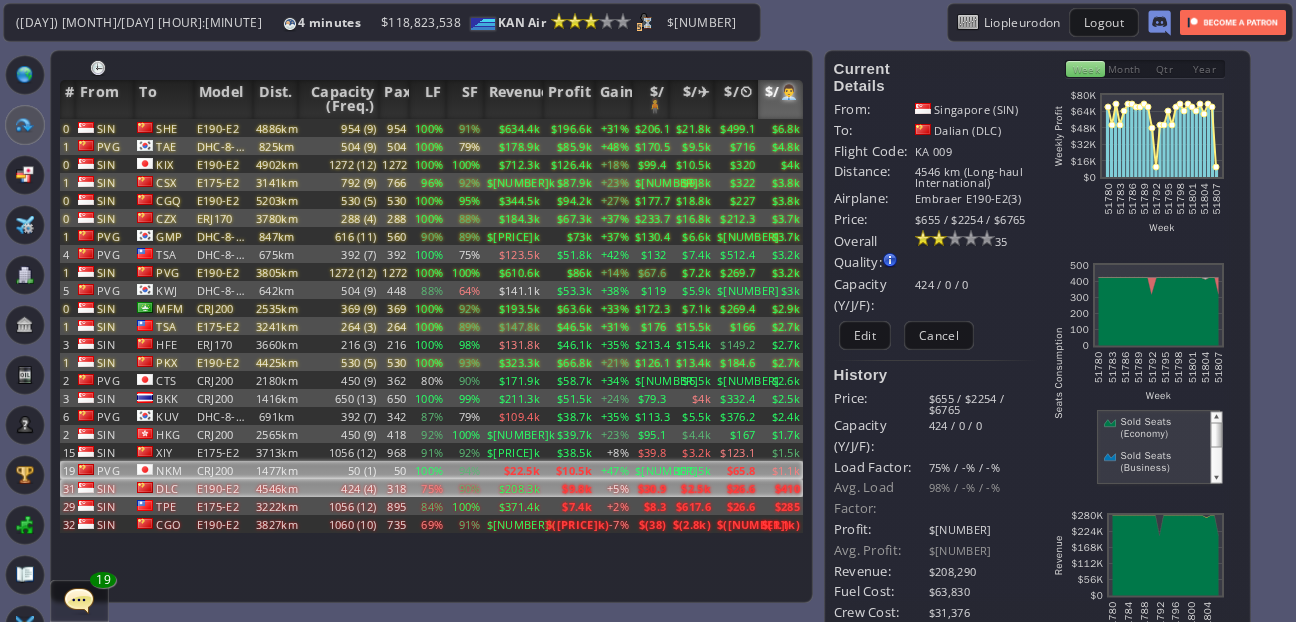 click on "$10.5k" at bounding box center [691, 128] 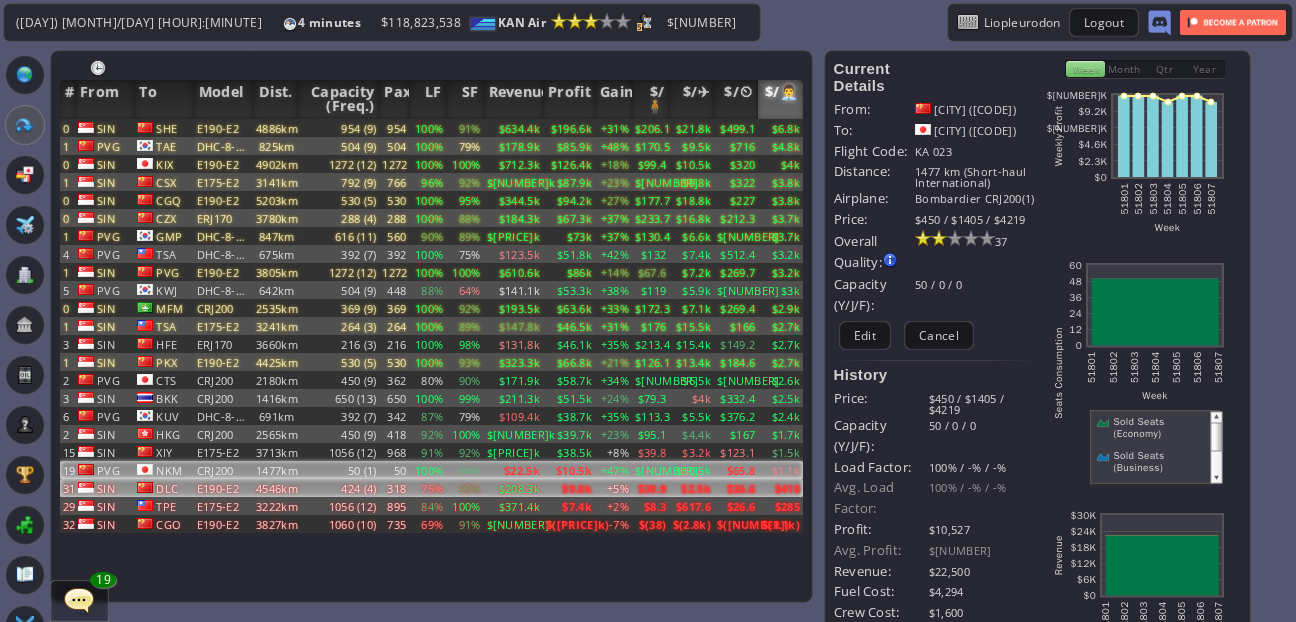 click on "$2.5k" at bounding box center [691, 128] 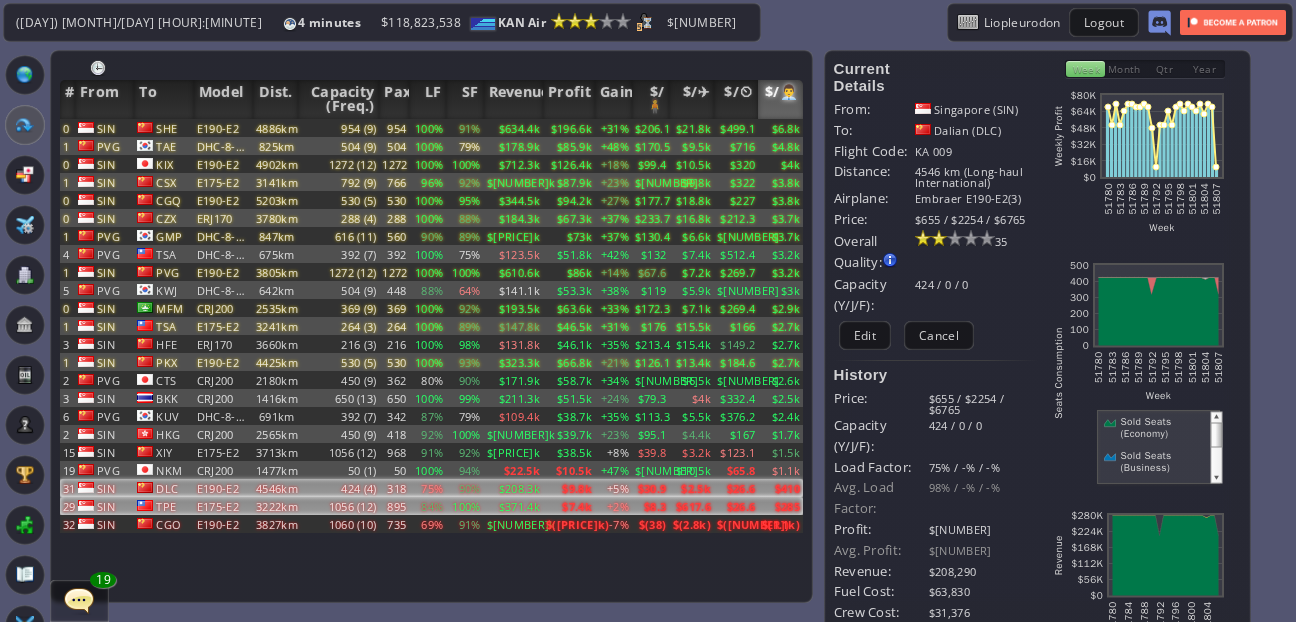 click on "$617.6" at bounding box center (691, 128) 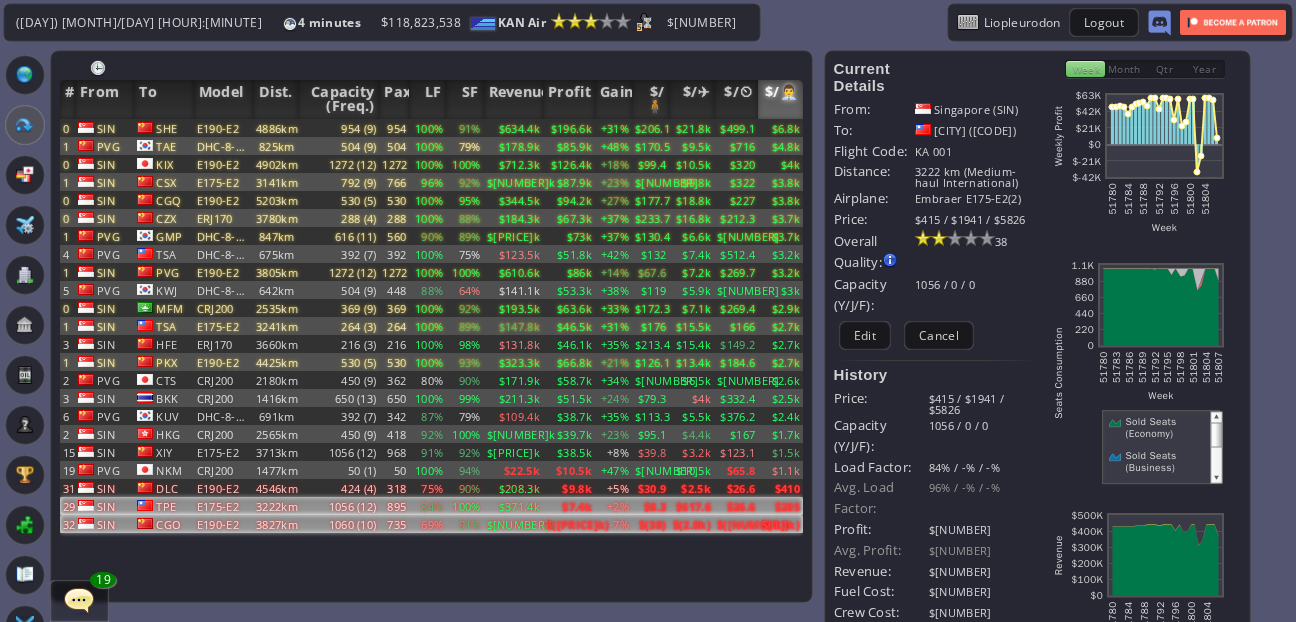 click on "-7%" at bounding box center [613, 128] 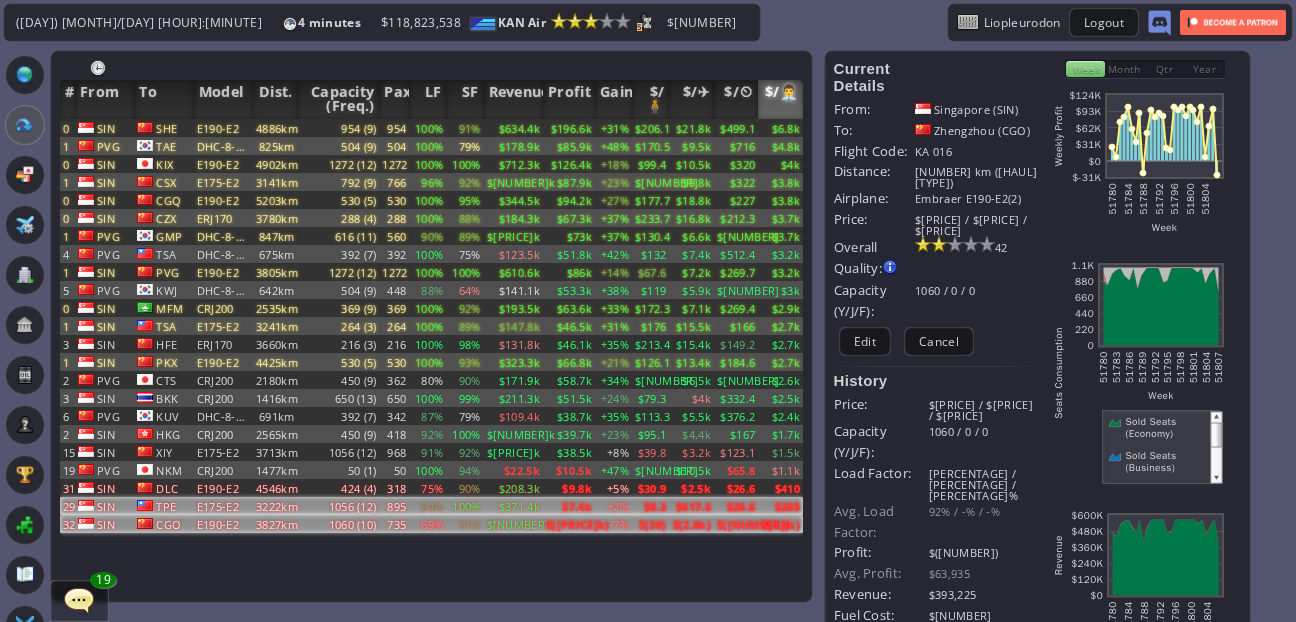 click on "+2%" at bounding box center (613, 128) 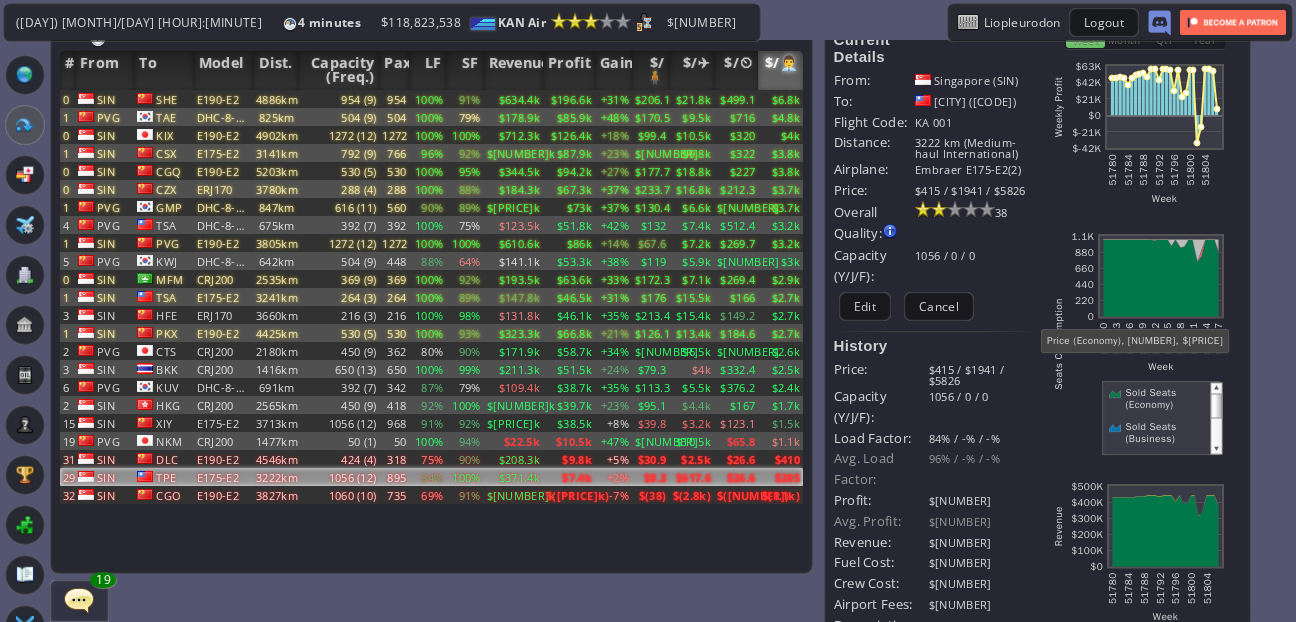 scroll, scrollTop: 41, scrollLeft: 0, axis: vertical 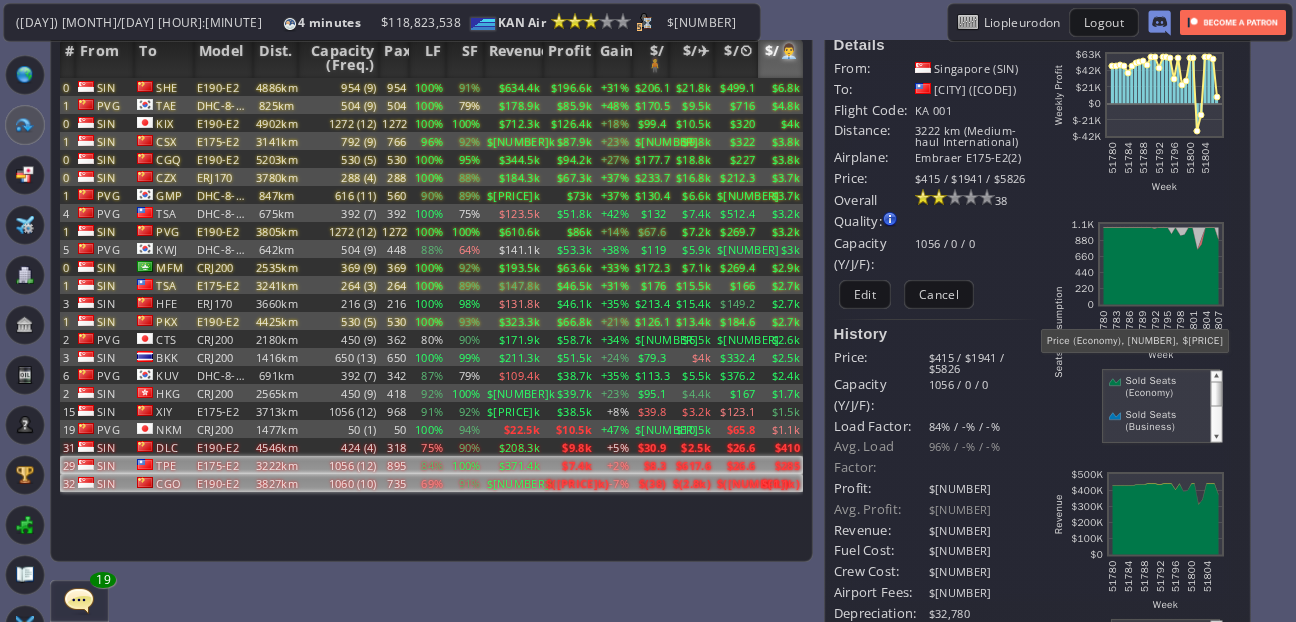 click on "$(1.1k)" at bounding box center (780, 87) 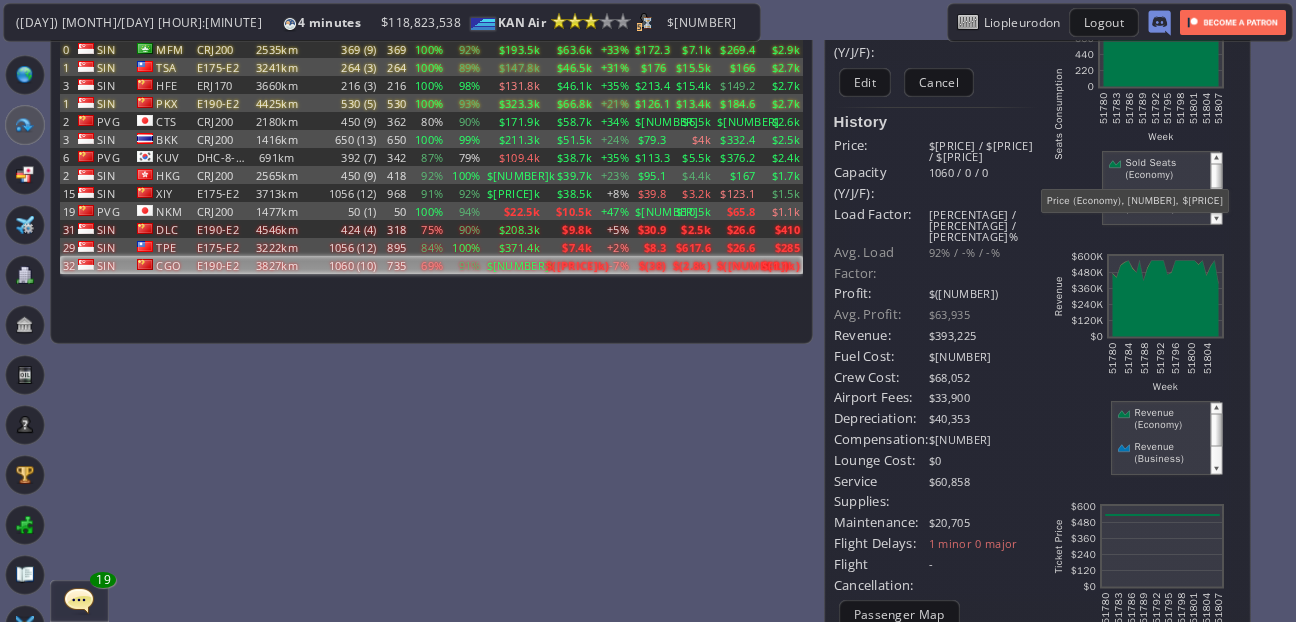 scroll, scrollTop: 0, scrollLeft: 0, axis: both 